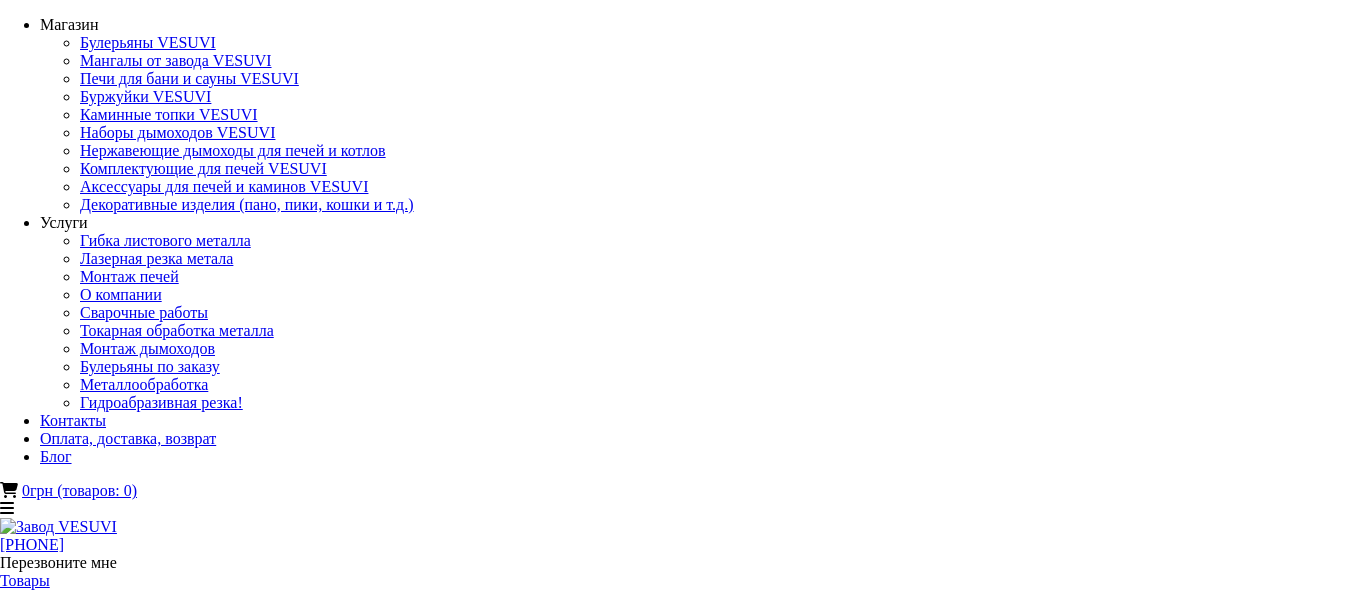 scroll, scrollTop: 0, scrollLeft: 0, axis: both 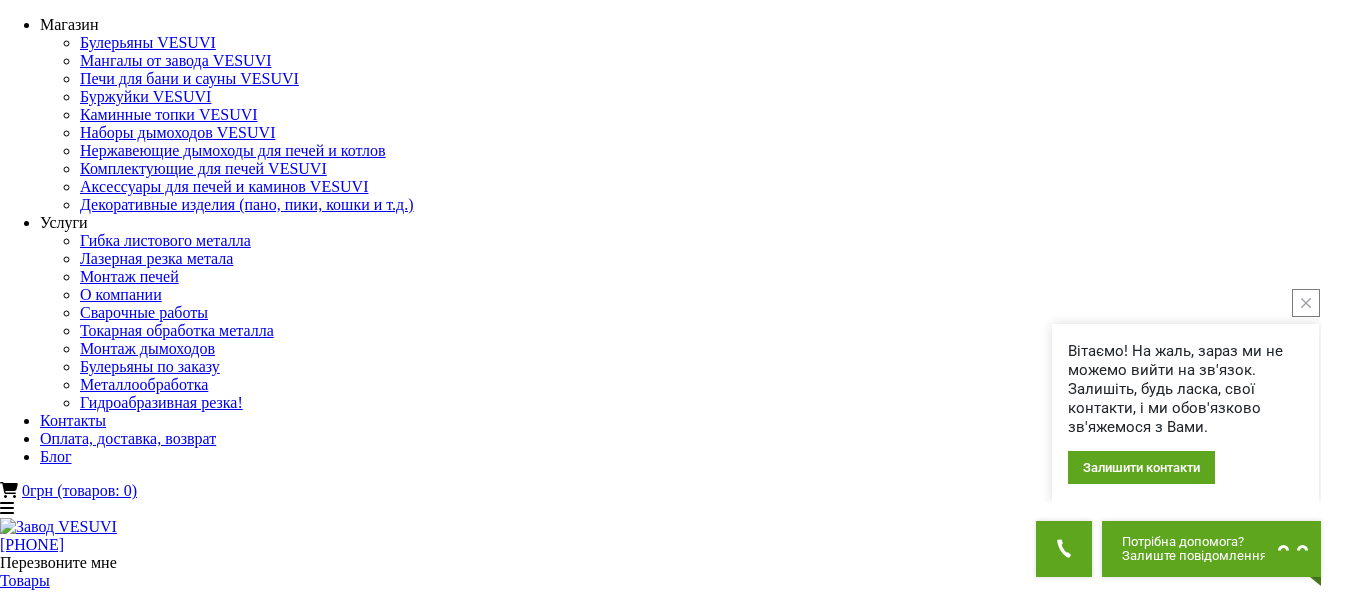 click at bounding box center (1306, 303) 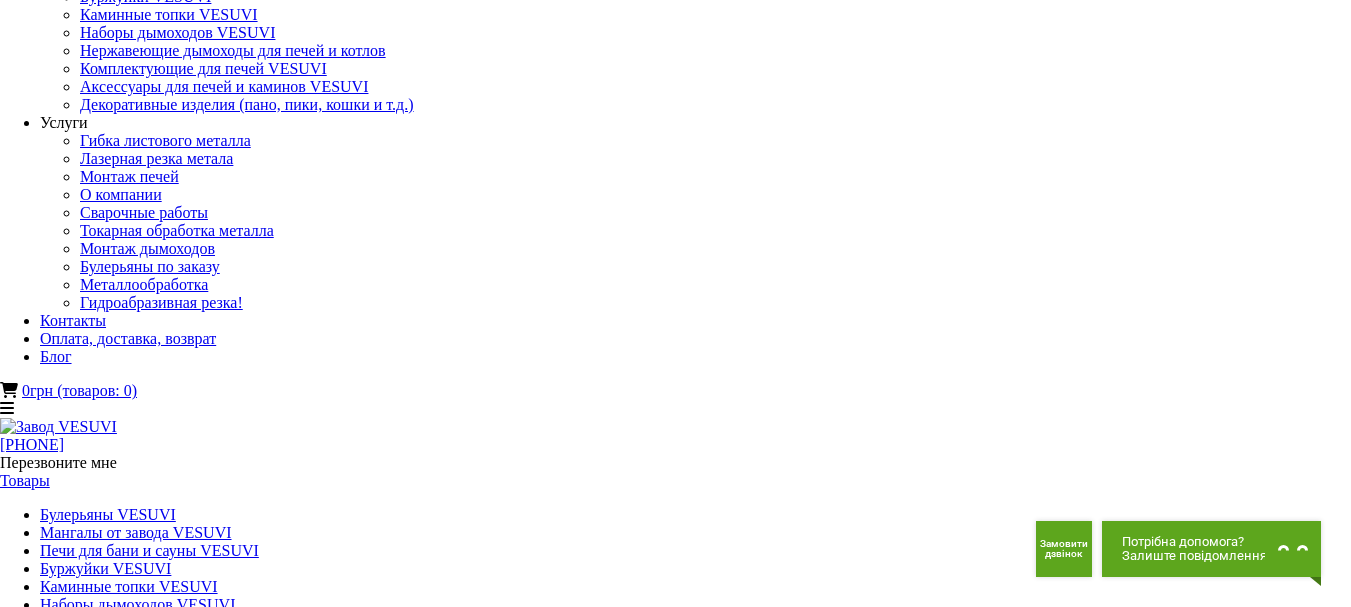 scroll, scrollTop: 0, scrollLeft: 0, axis: both 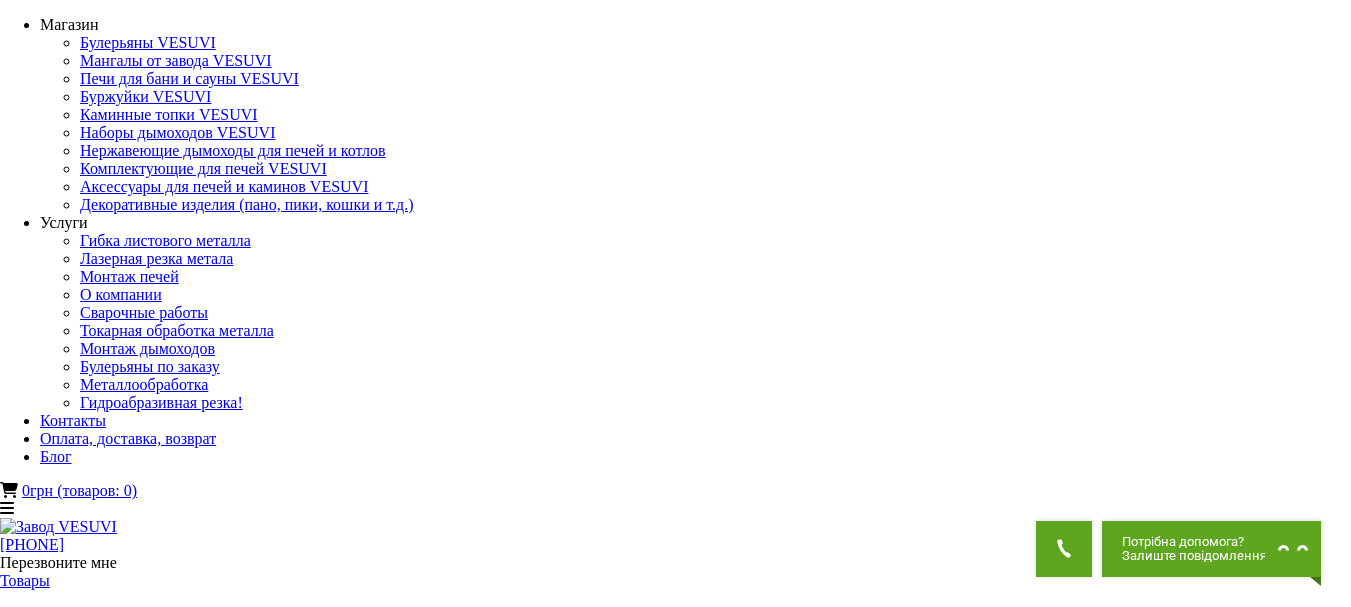 click at bounding box center (148, 1350) 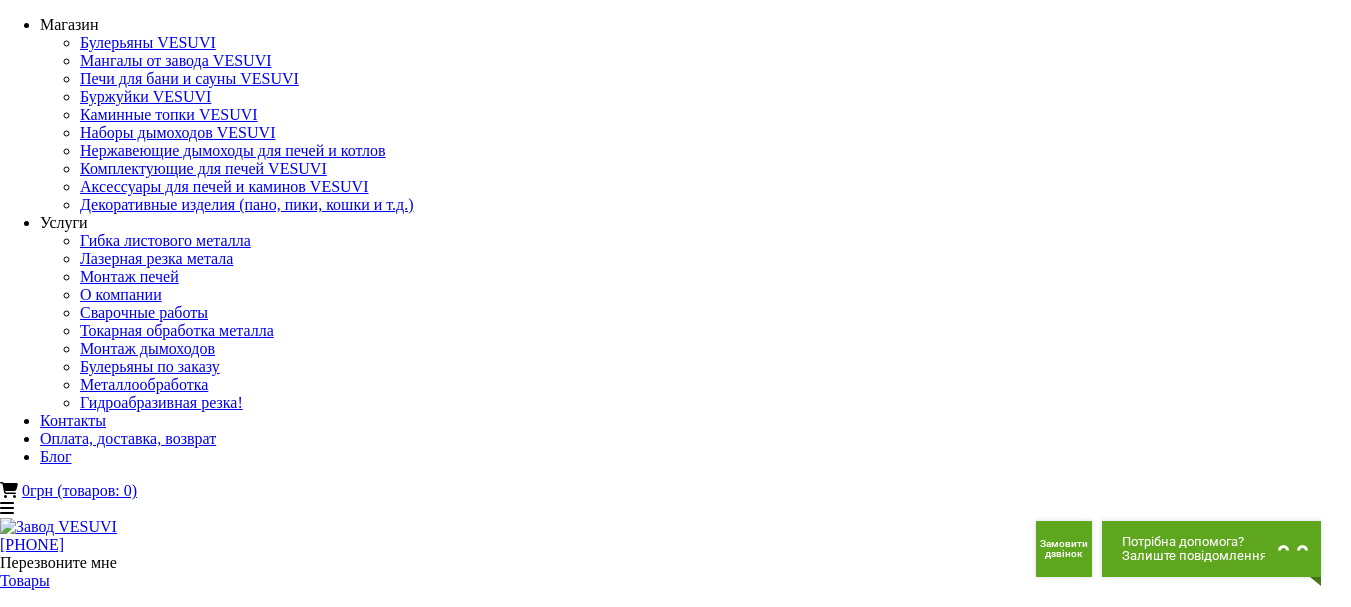 click at bounding box center [195, 1425] 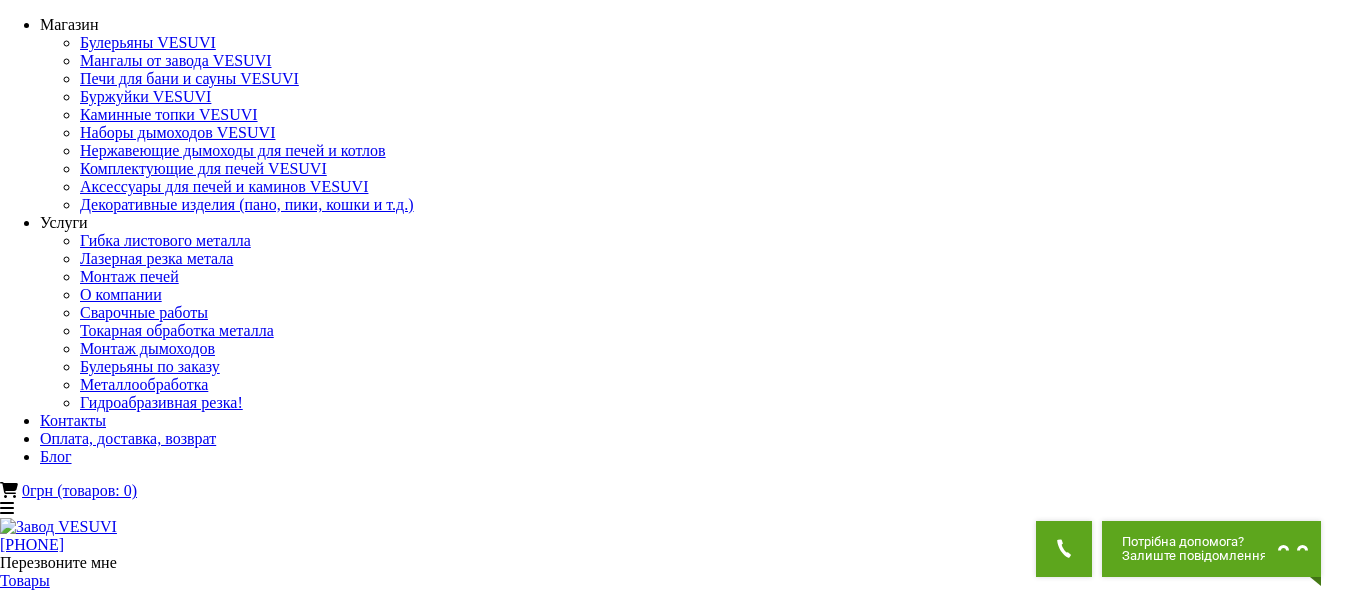 click on "Магазин       Булерьяны VESUVI   Мангалы от завода VESUVI   Печи для бани и сауны VESUVI   Буржуйки VESUVI   Каминные топки VESUVI   Наборы дымоходов VESUVI   Нержавеющие дымоходы для печей и котлов   Комплектующие для печей VESUVI   Аксессуары для печей и каминов VESUVI   Декоративные изделия (пано, пики, кошки и т.д.)           Услуги       Гибка листового металла   Лазерная резка метала   Монтаж печей   О компании   Сварочные работы   Токарная обработка металла   Монтаж дымоходов   Булерьяны по заказу   Металлообработка   Гидроабразивная резка!            Контакты             Блог" at bounding box center (675, 3465) 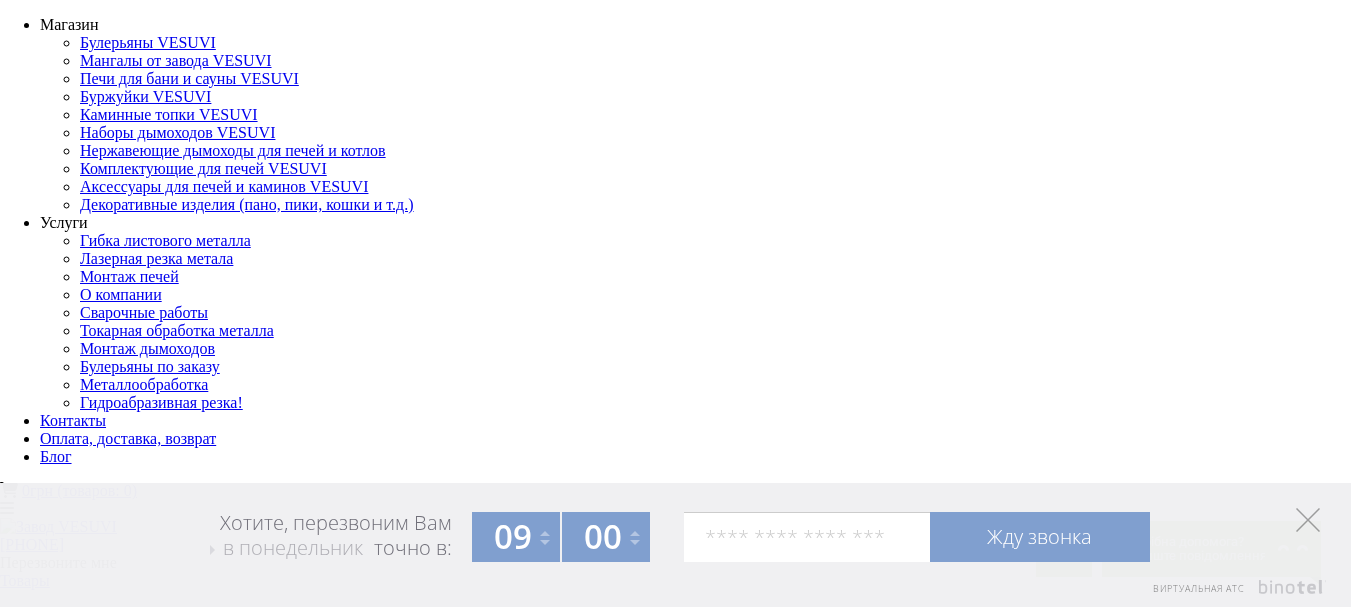 click 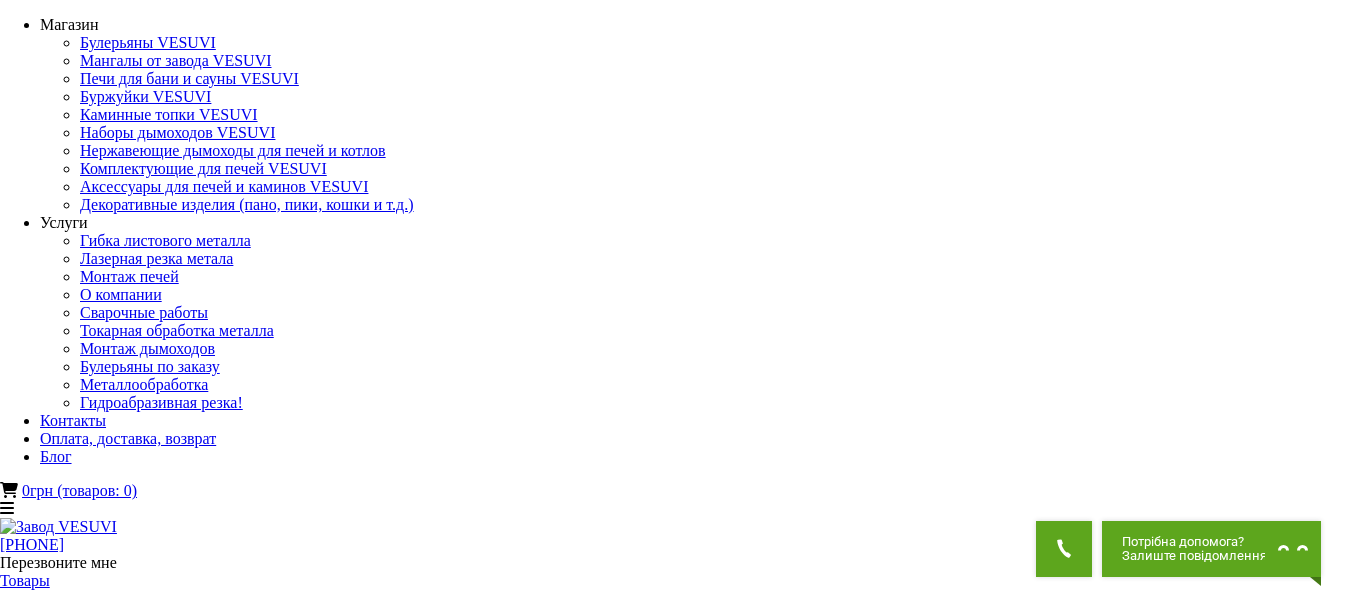 click on "Мангалы складные, разборные VESUVI" at bounding box center [675, 1832] 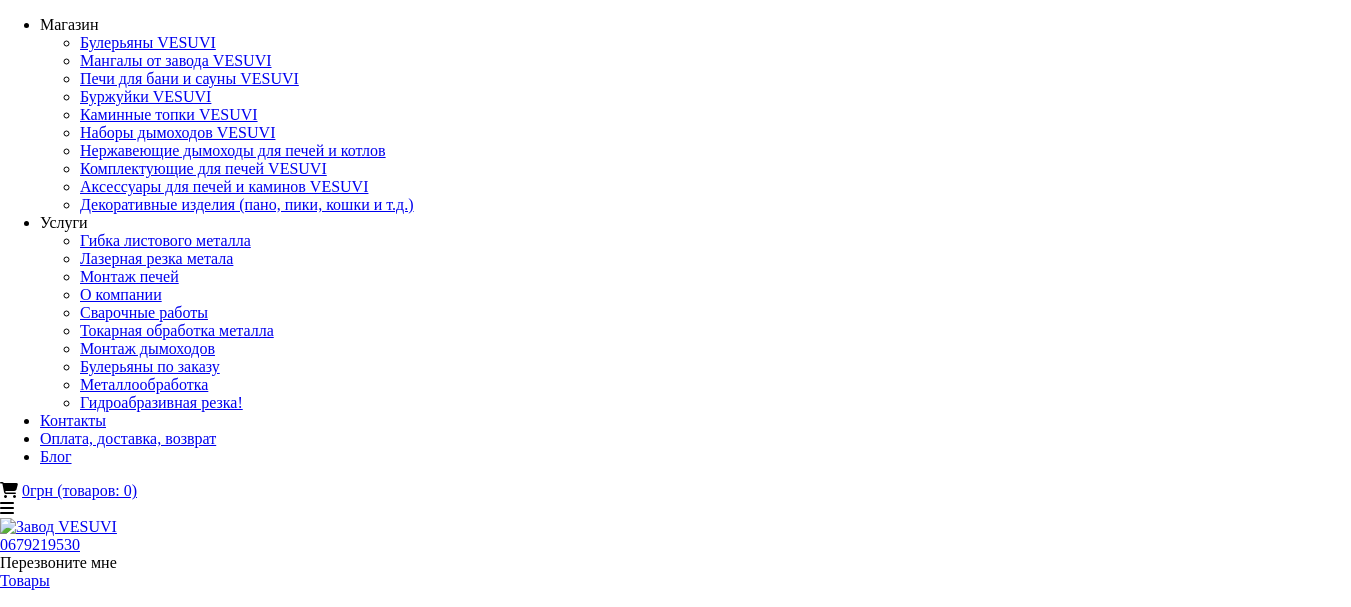 scroll, scrollTop: 0, scrollLeft: 0, axis: both 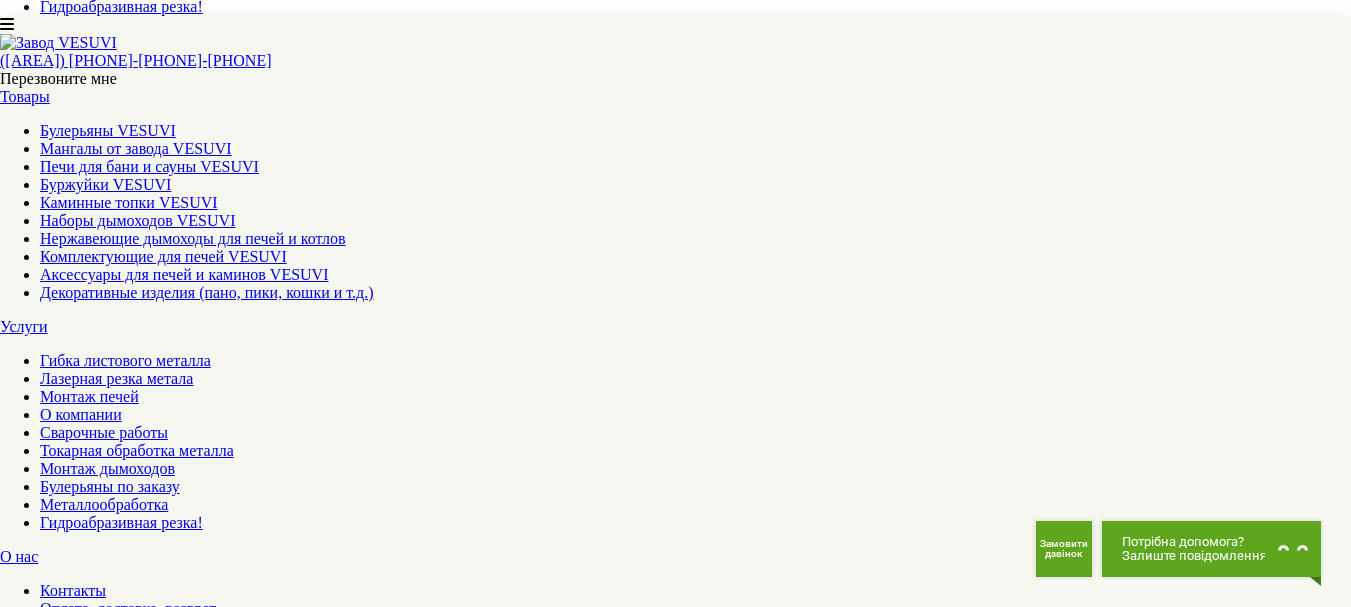 click at bounding box center (13, 8339) 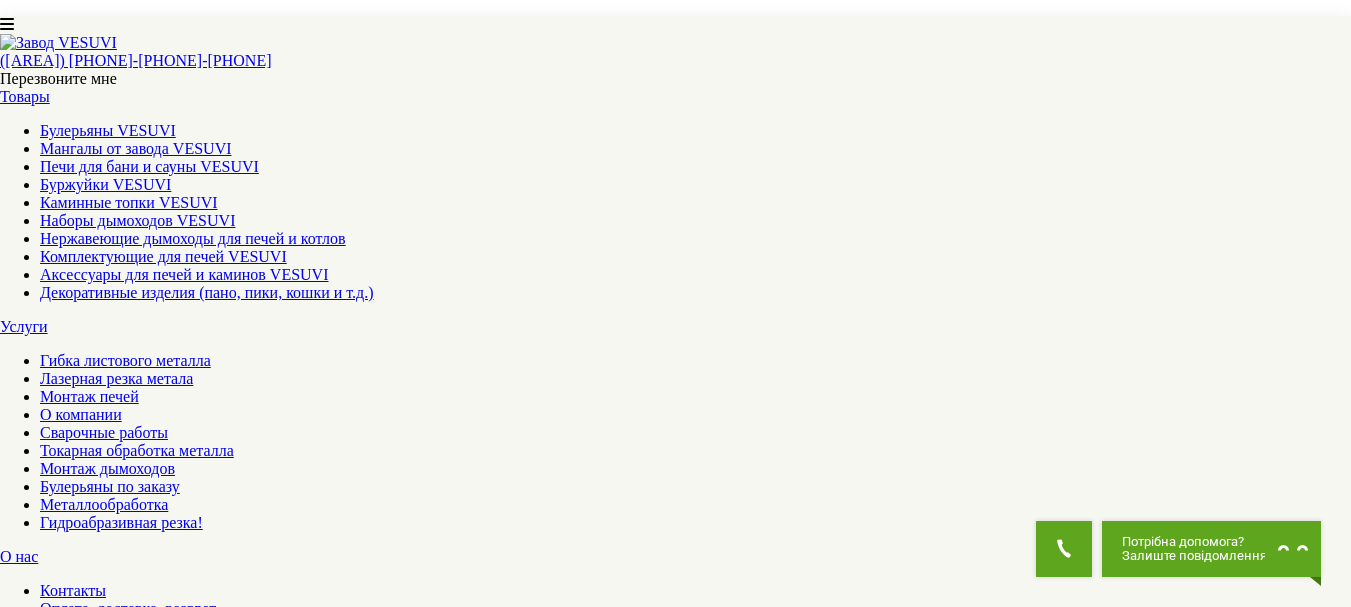scroll, scrollTop: 2000, scrollLeft: 0, axis: vertical 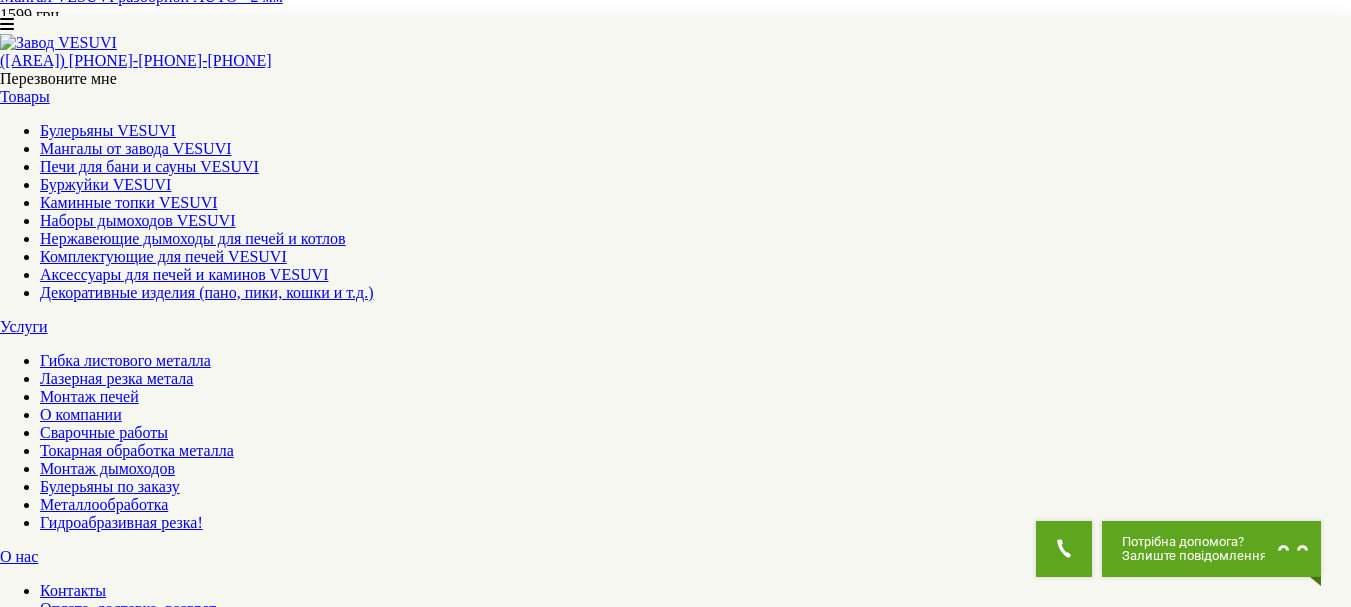 click on "2" at bounding box center [44, 5555] 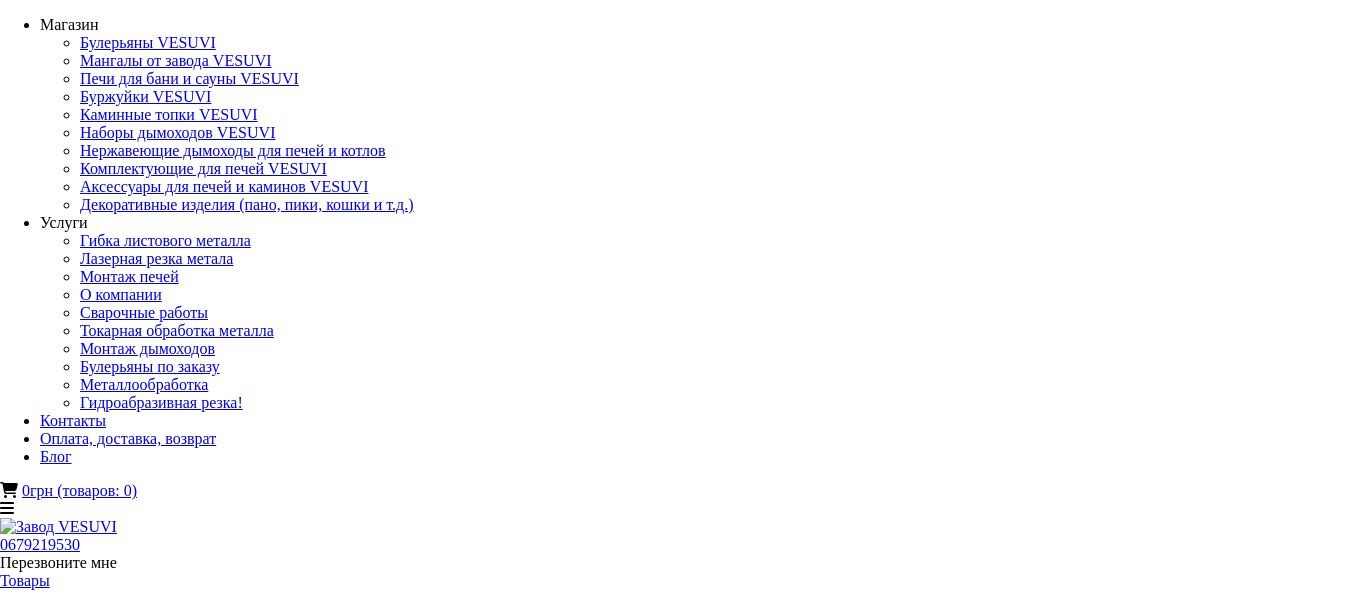 scroll, scrollTop: 0, scrollLeft: 0, axis: both 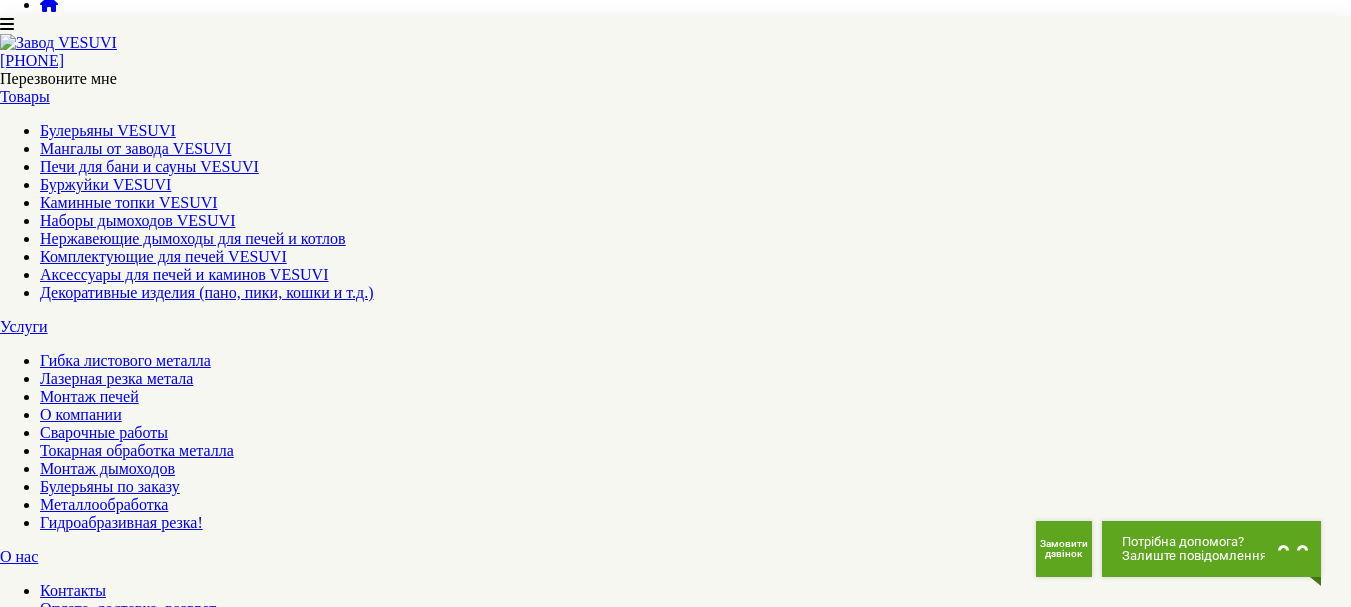 click on "1" at bounding box center (44, 4160) 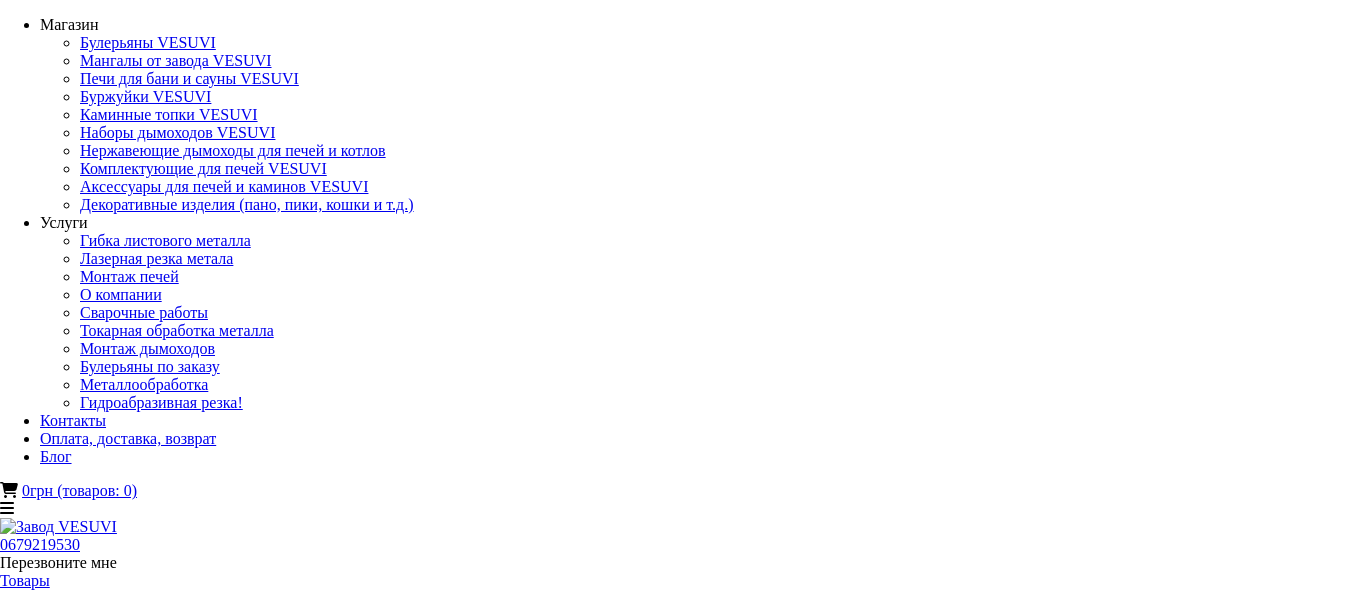 scroll, scrollTop: 0, scrollLeft: 0, axis: both 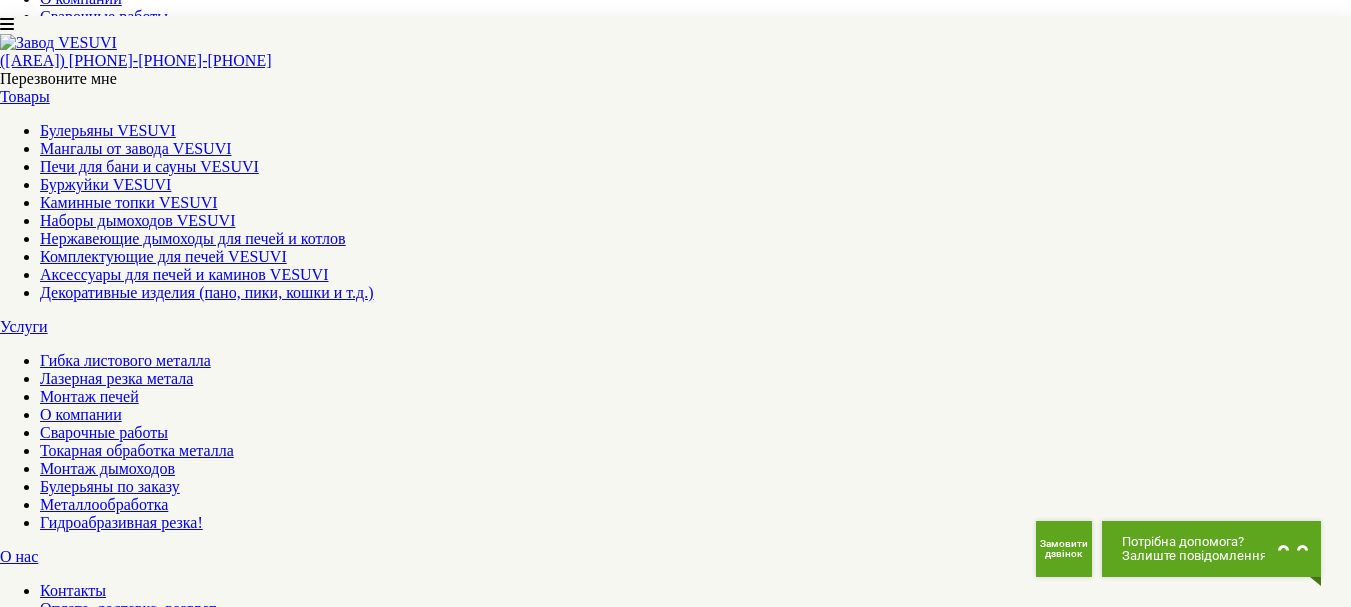click at bounding box center (676, 3219) 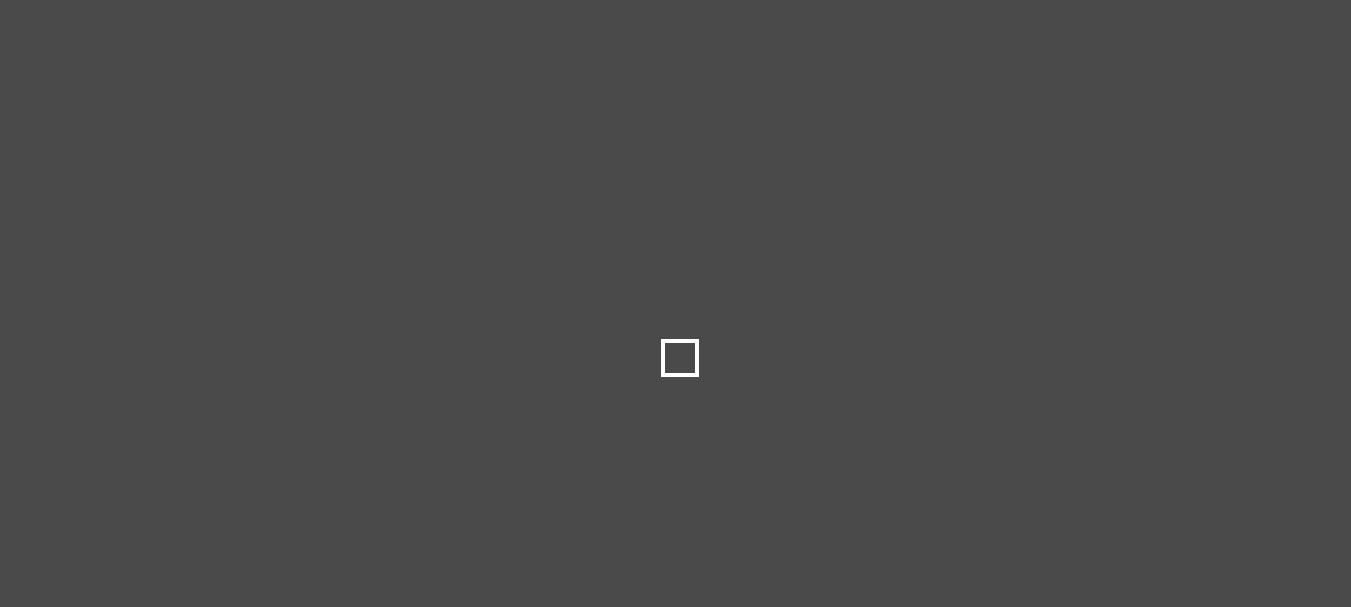 scroll, scrollTop: 0, scrollLeft: 0, axis: both 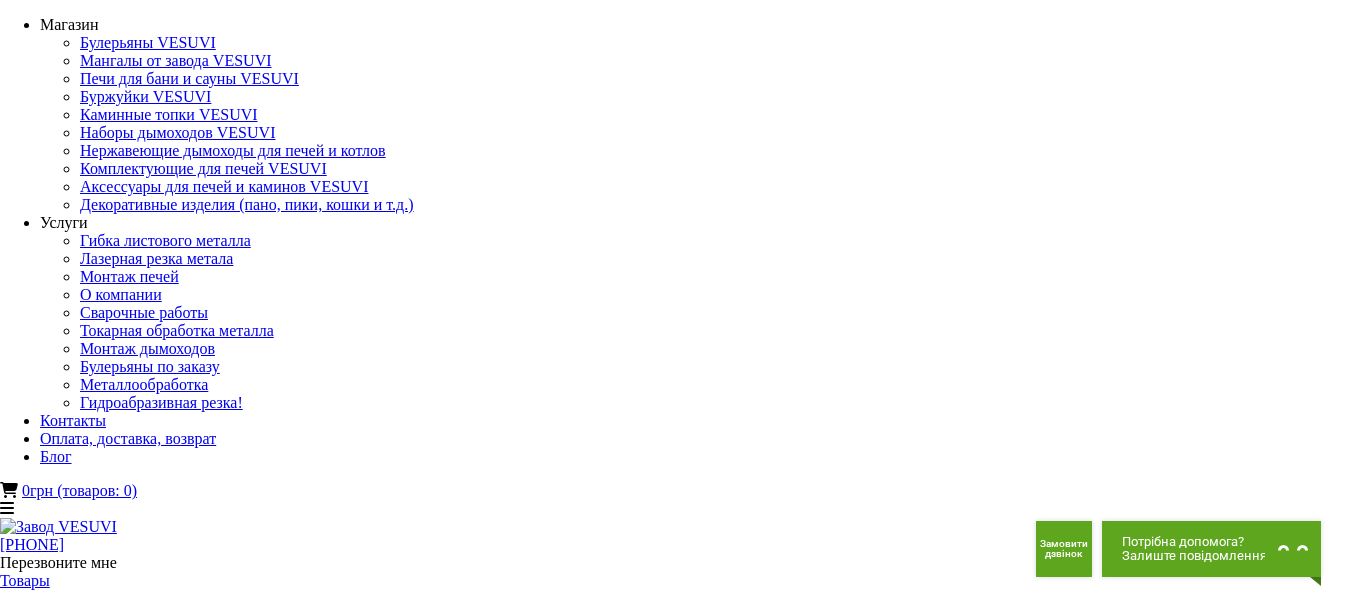 click at bounding box center (176, 1404) 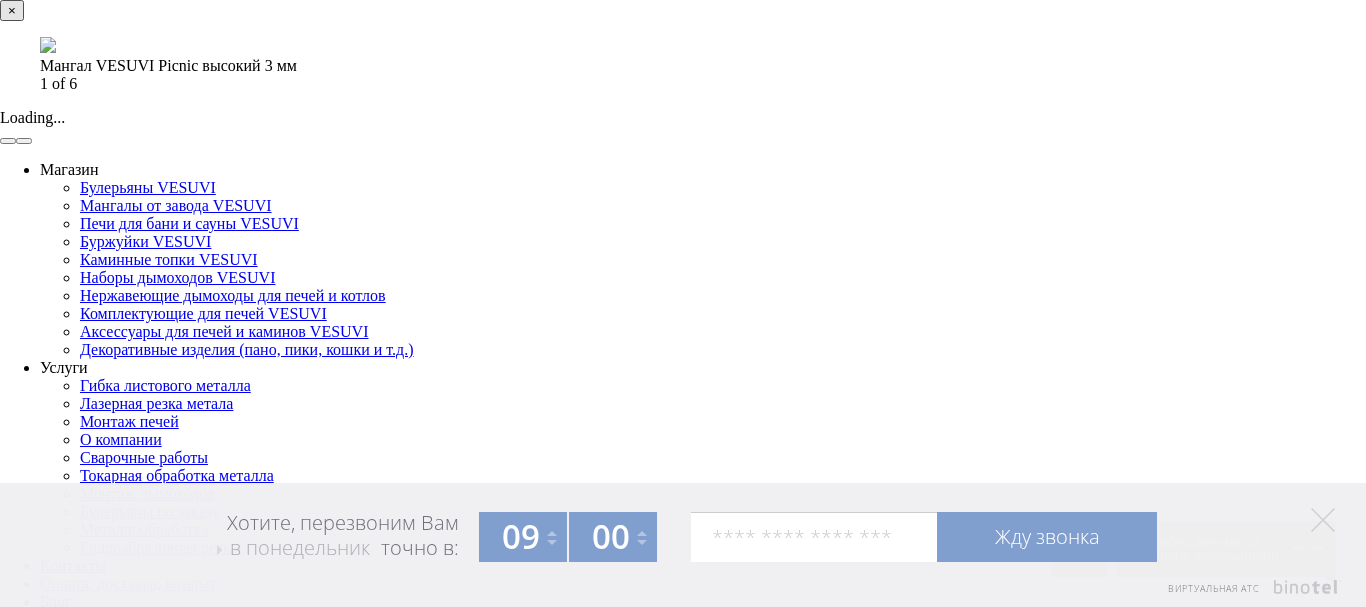 click at bounding box center (24, 141) 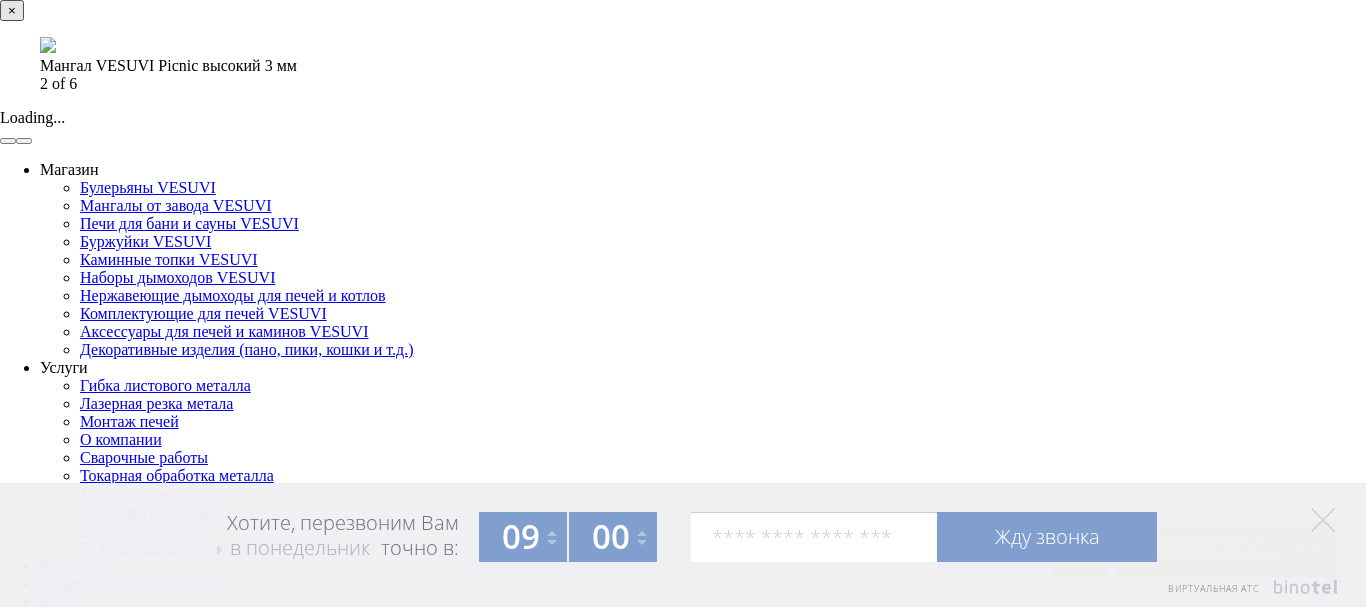 click at bounding box center [24, 141] 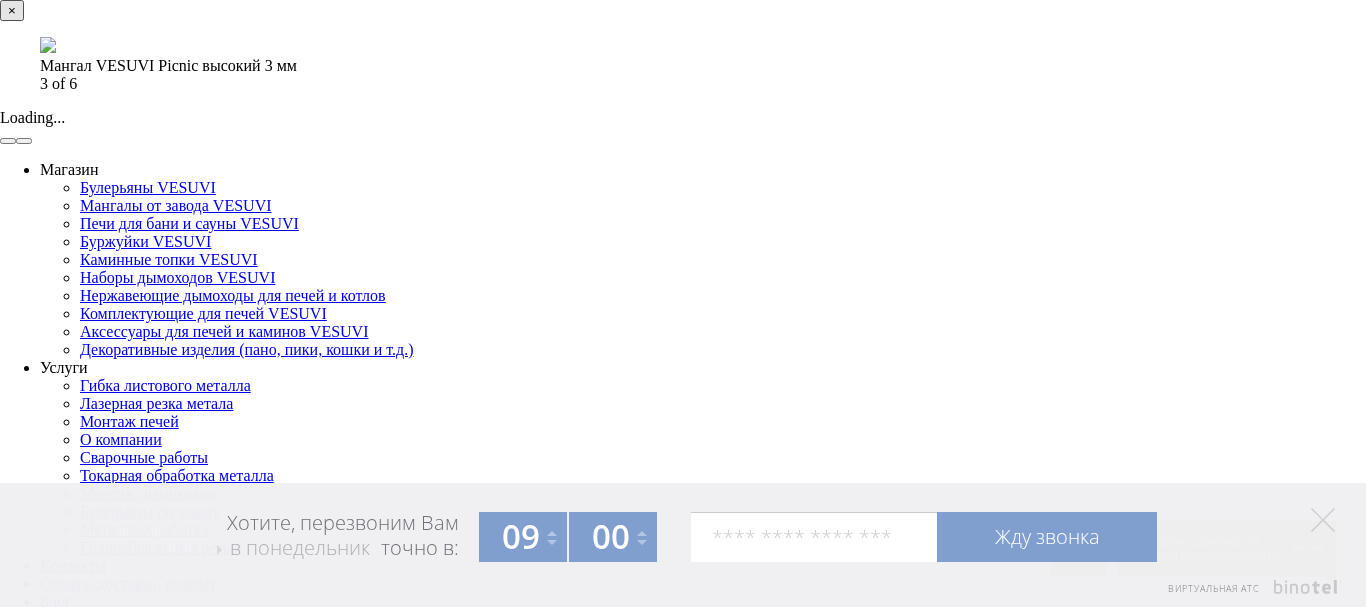 click at bounding box center [24, 141] 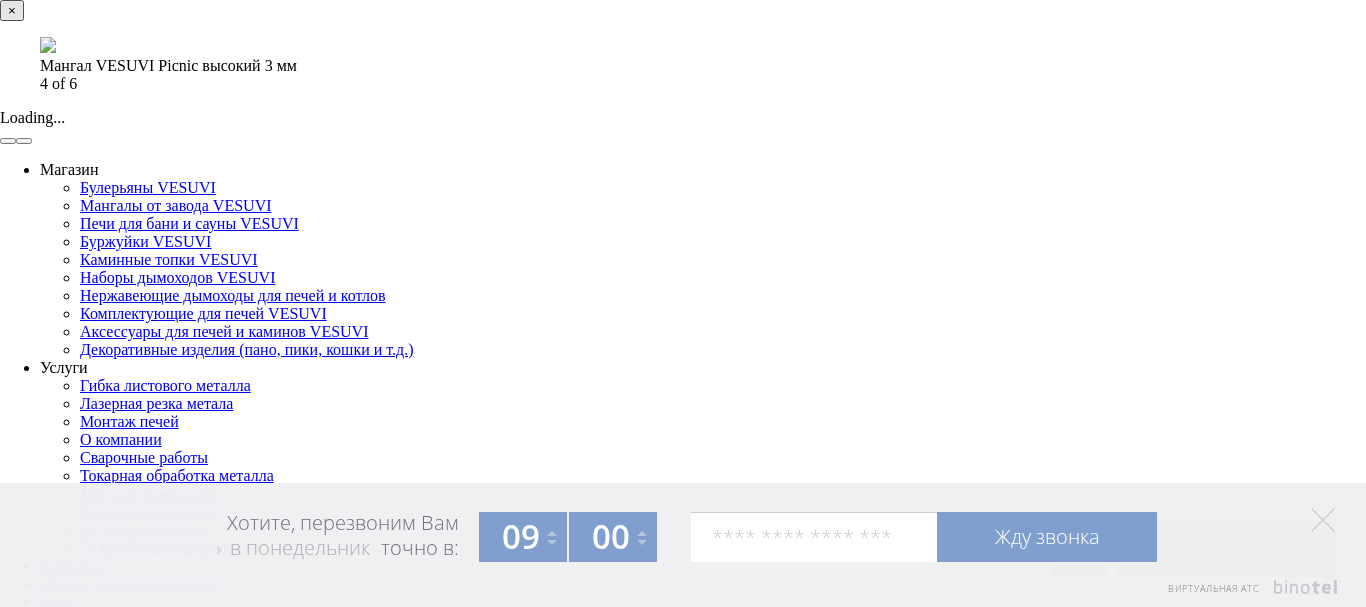 click at bounding box center (24, 141) 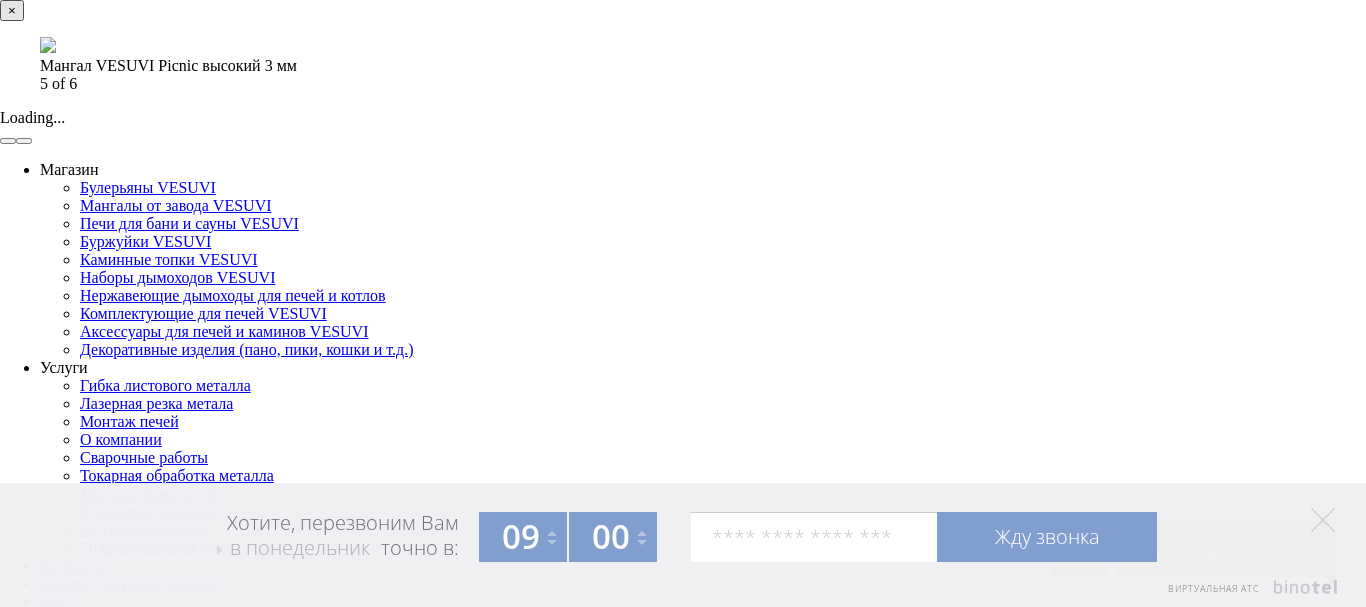 click on "×" at bounding box center [12, 10] 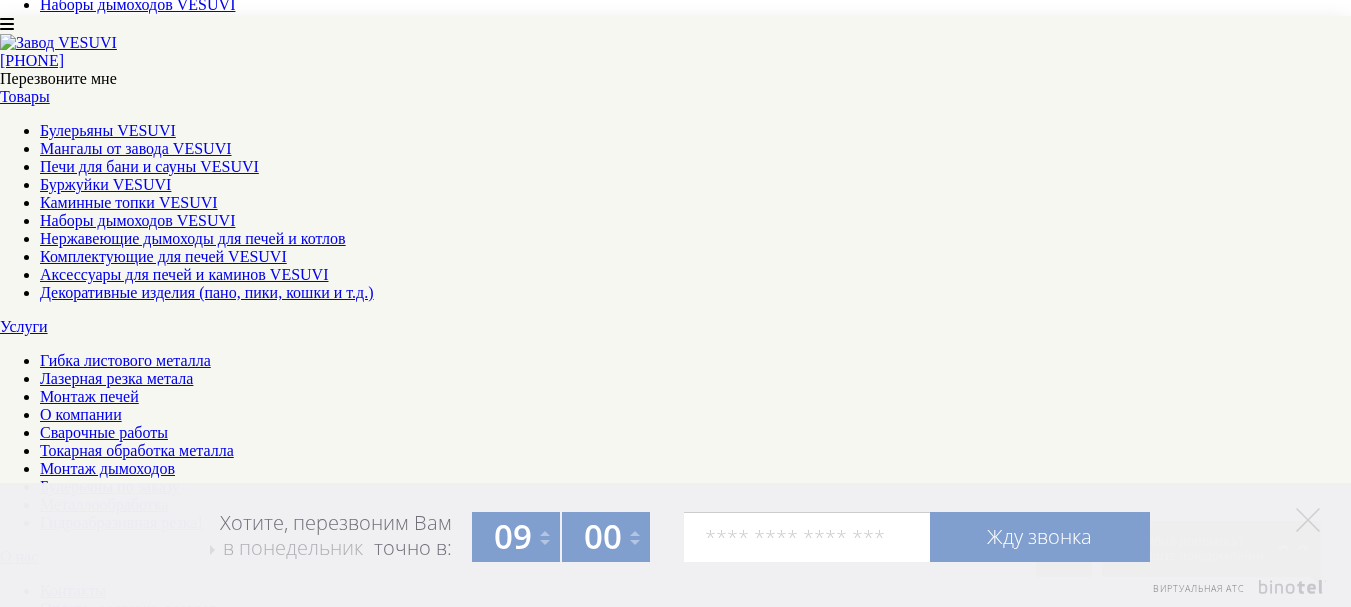 scroll, scrollTop: 800, scrollLeft: 0, axis: vertical 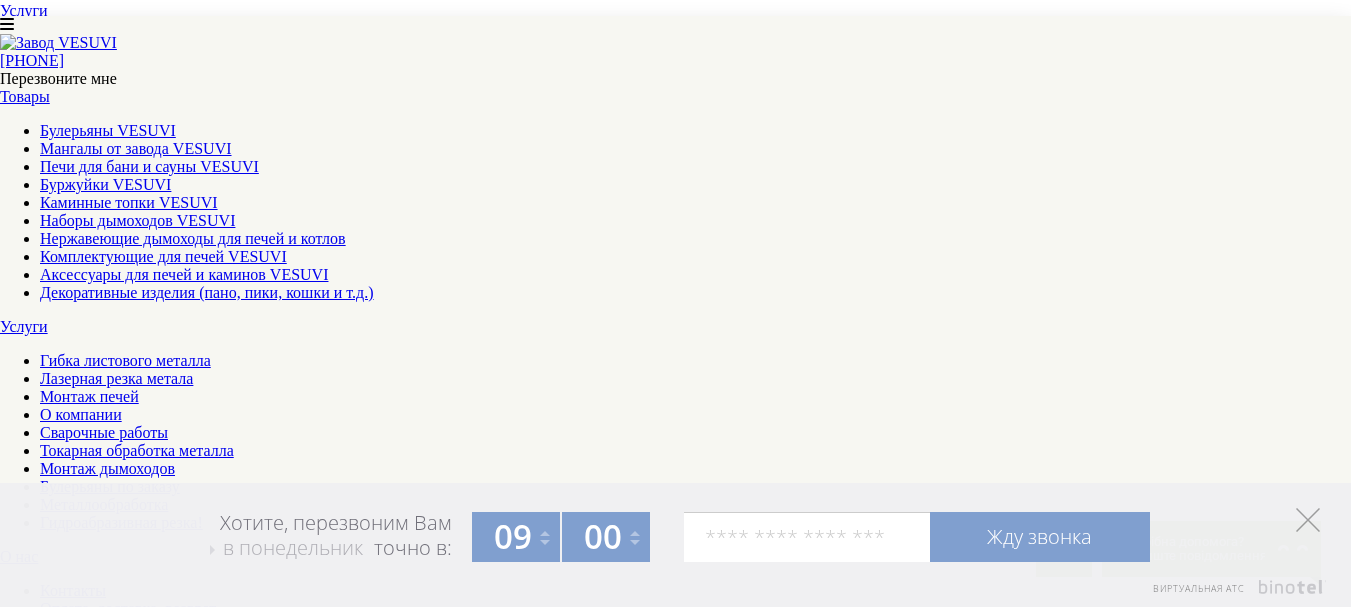click 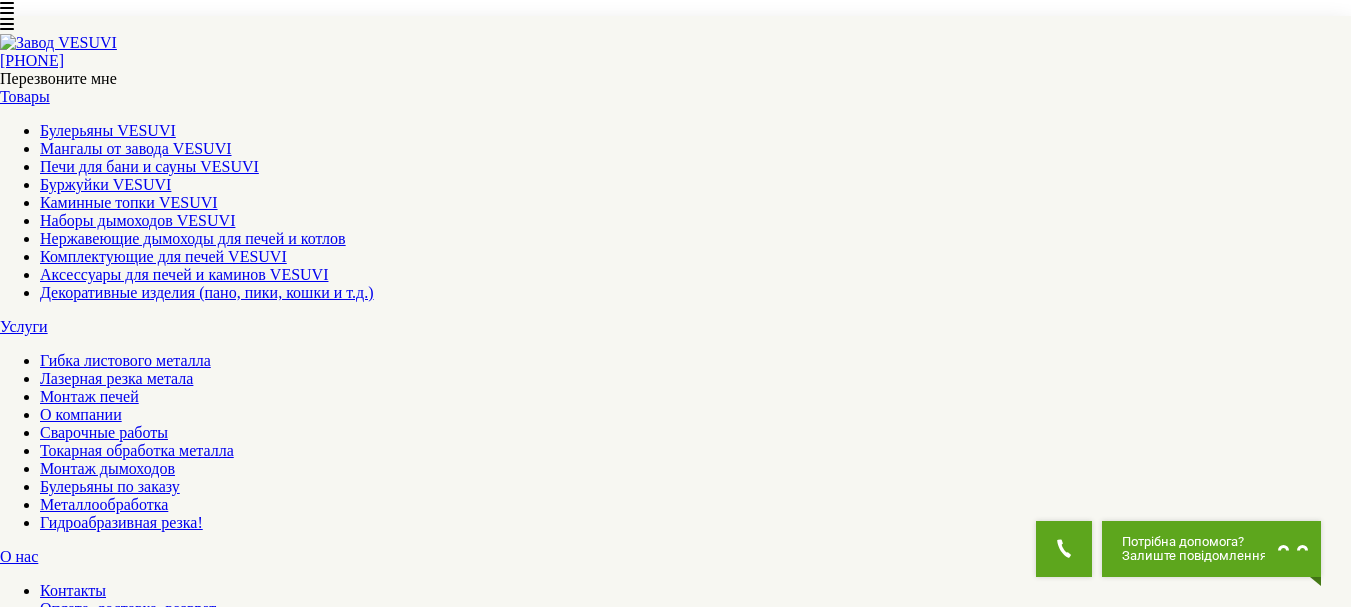 scroll, scrollTop: 300, scrollLeft: 0, axis: vertical 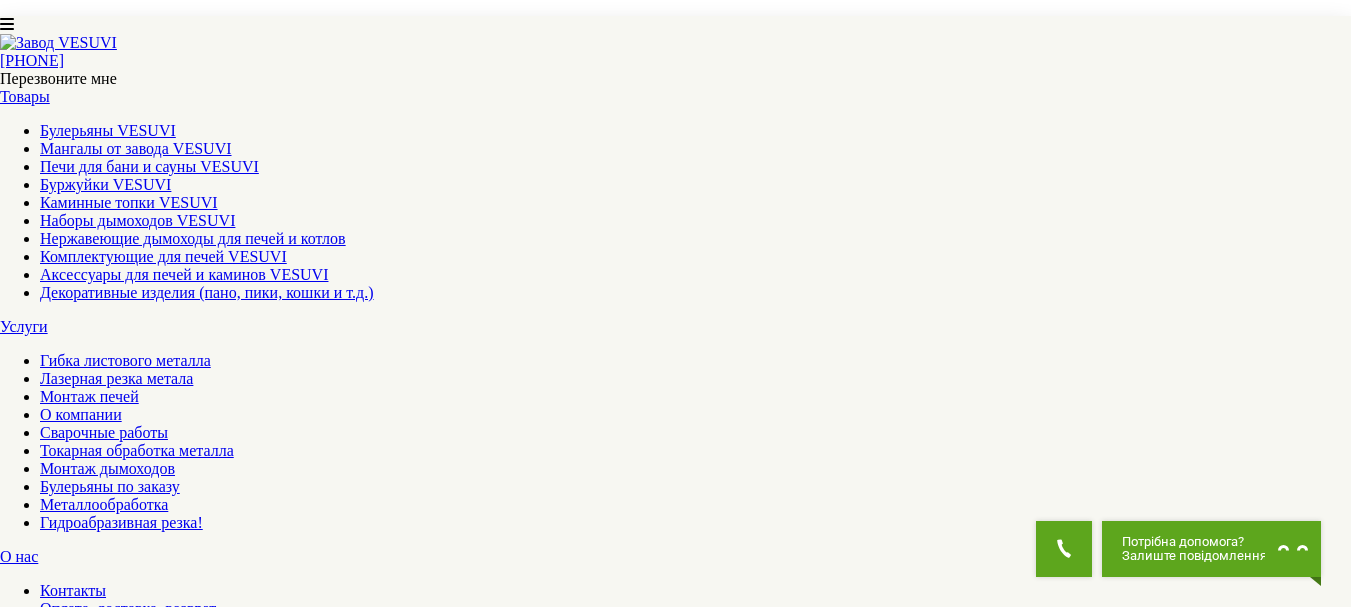 click at bounding box center (676, 5377) 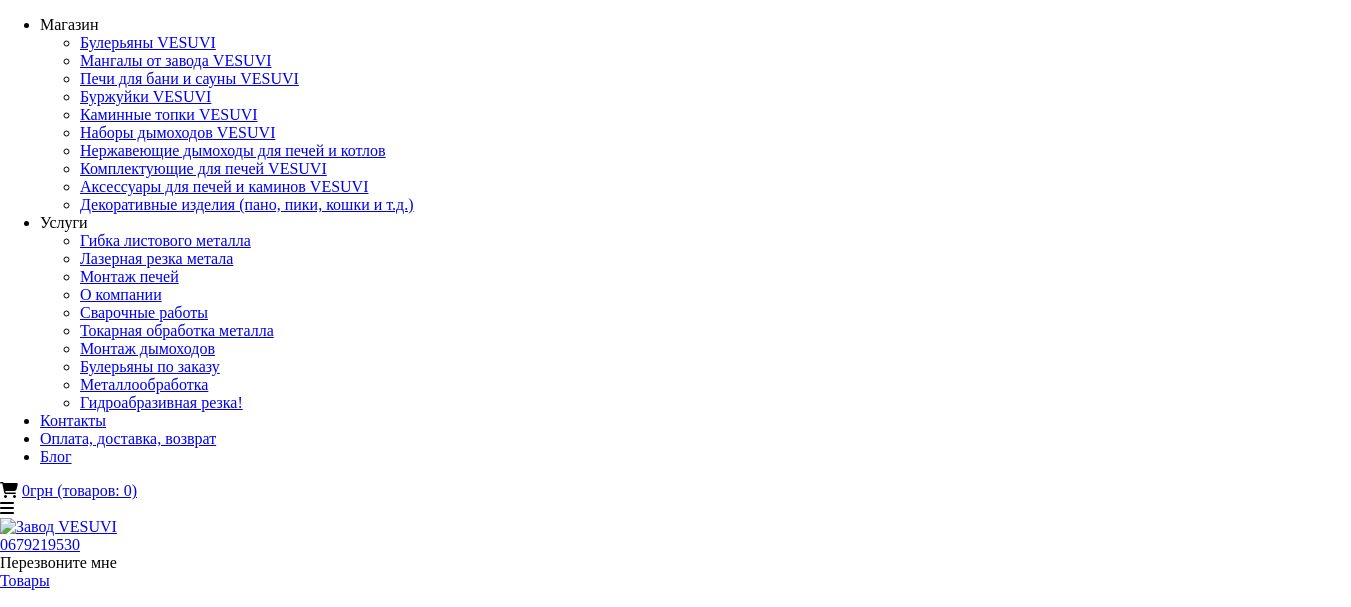 scroll, scrollTop: 0, scrollLeft: 0, axis: both 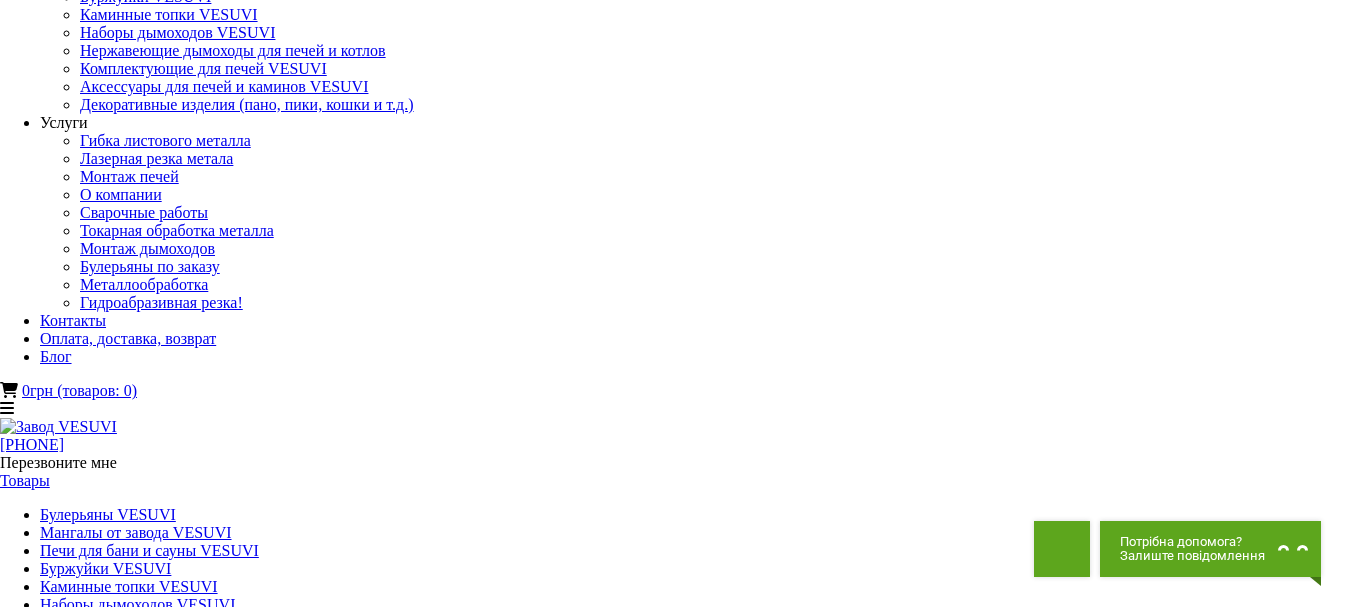 click at bounding box center (188, 1304) 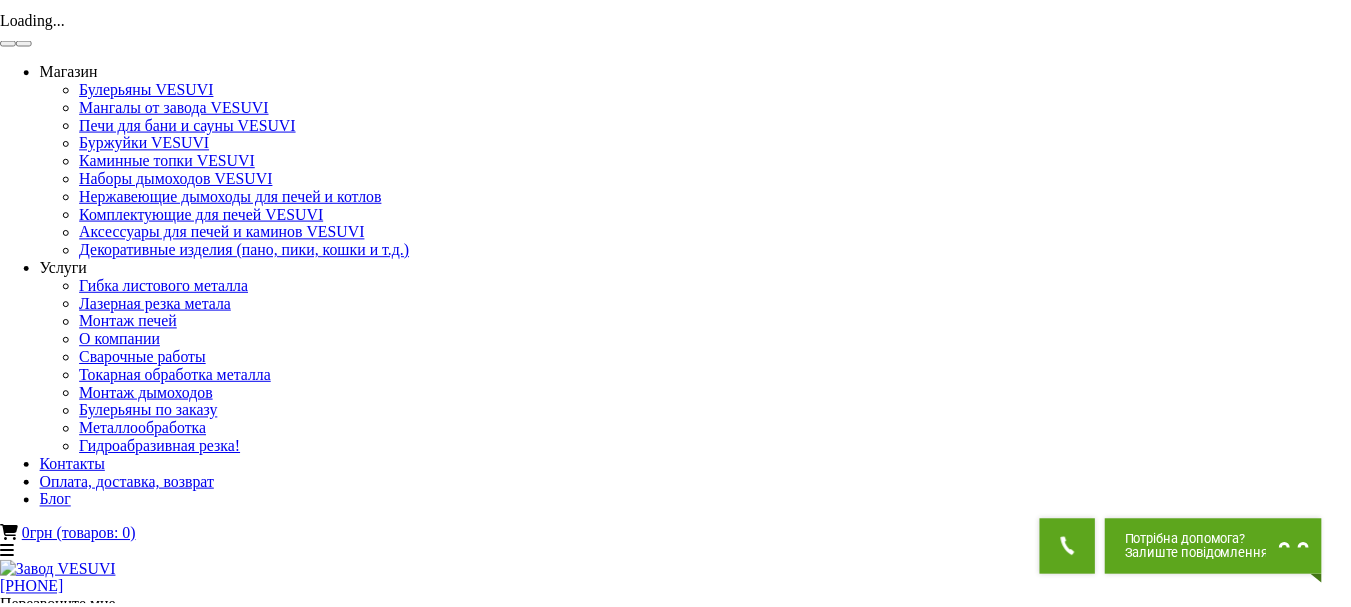 scroll, scrollTop: 0, scrollLeft: 0, axis: both 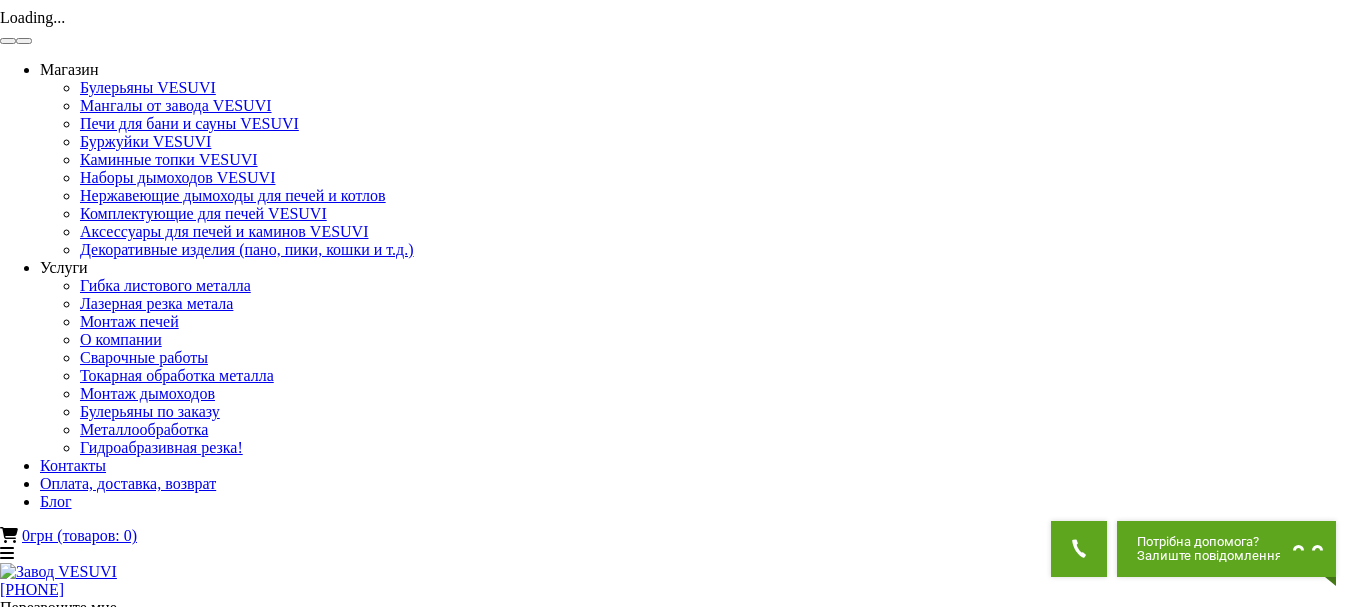click at bounding box center (24, 41) 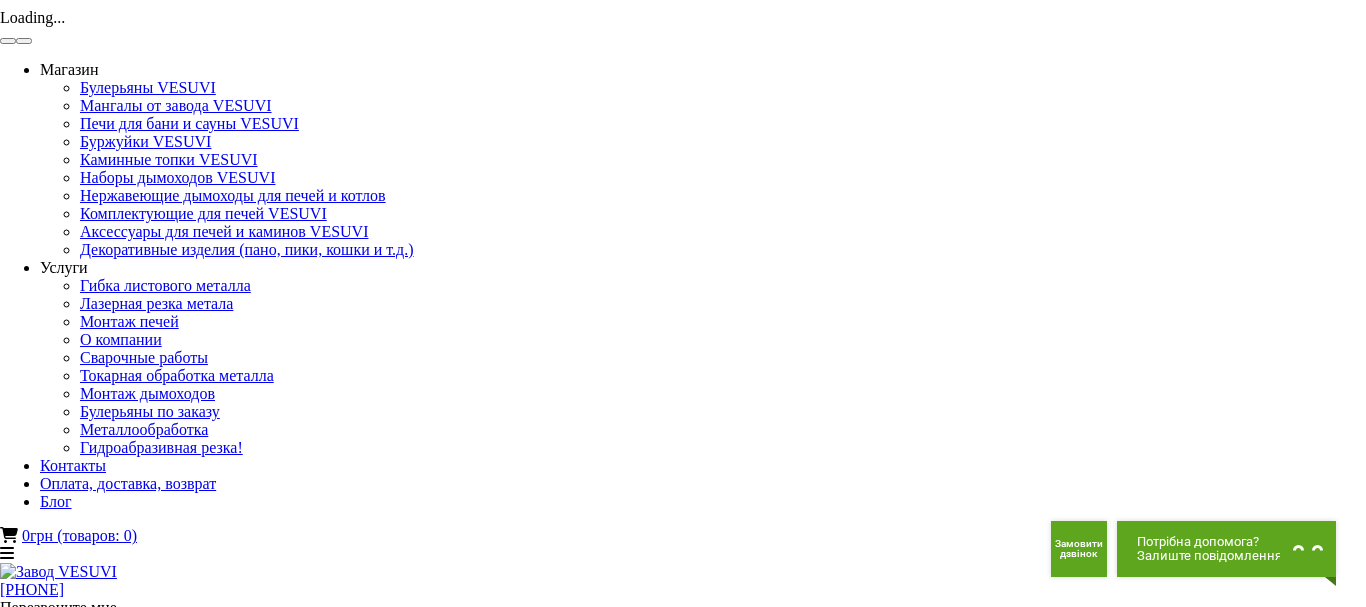 click on "×" at bounding box center (12, -90) 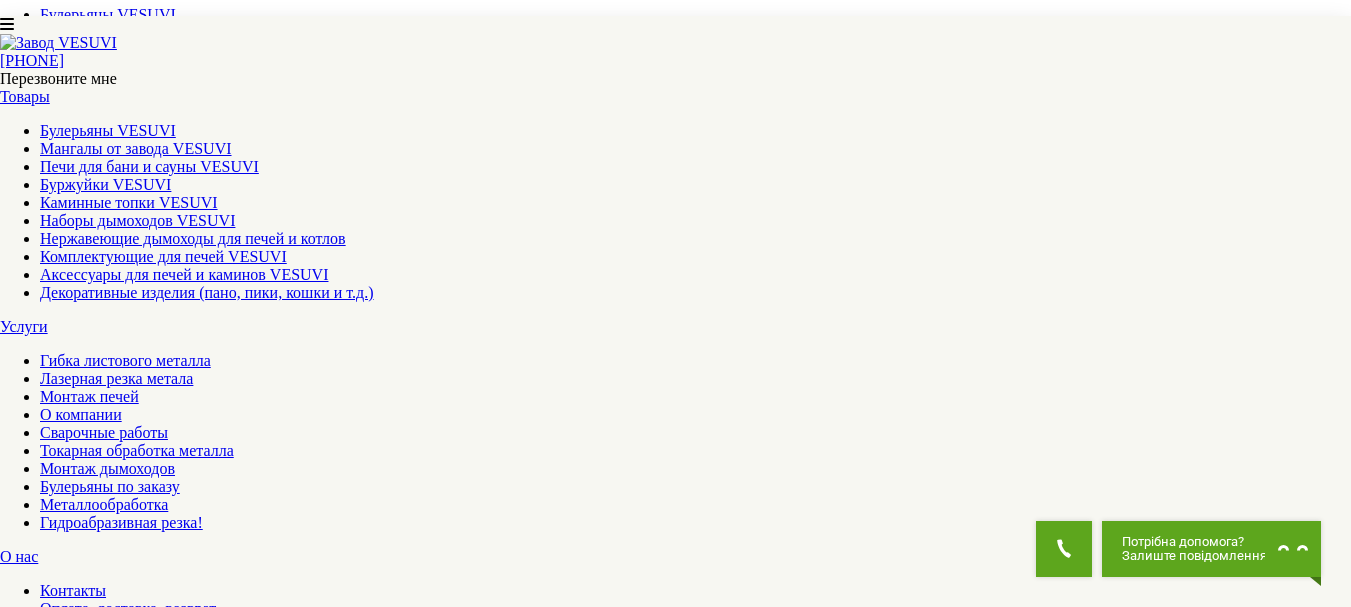 scroll, scrollTop: 700, scrollLeft: 0, axis: vertical 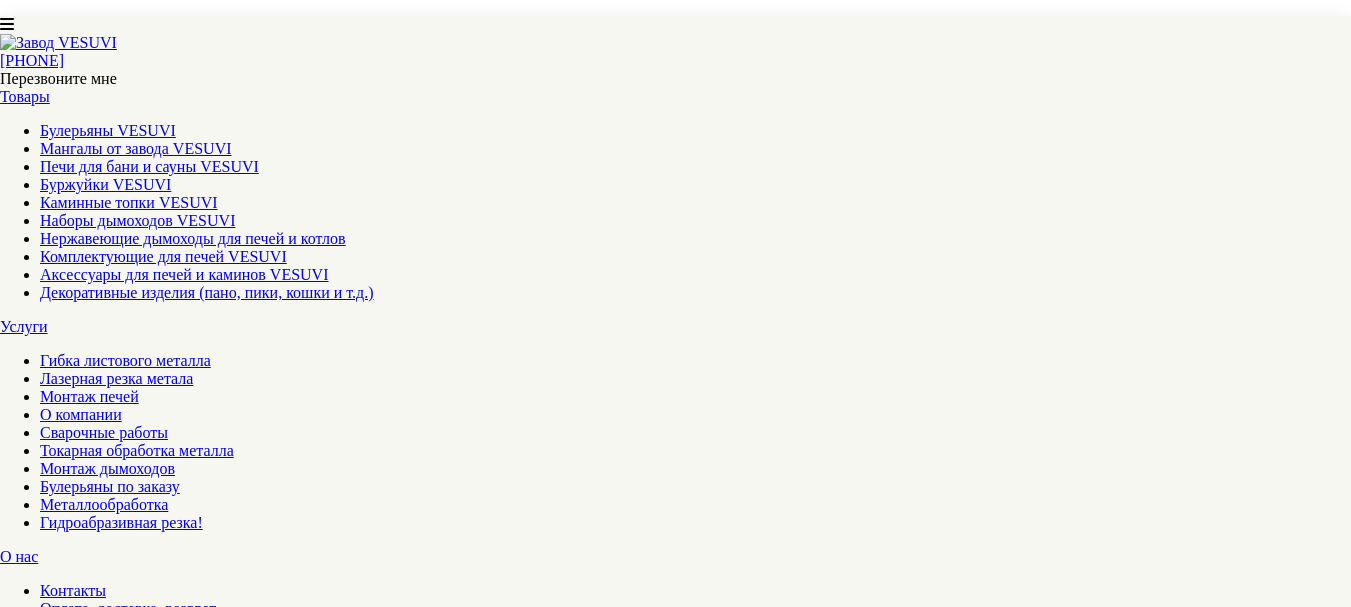select 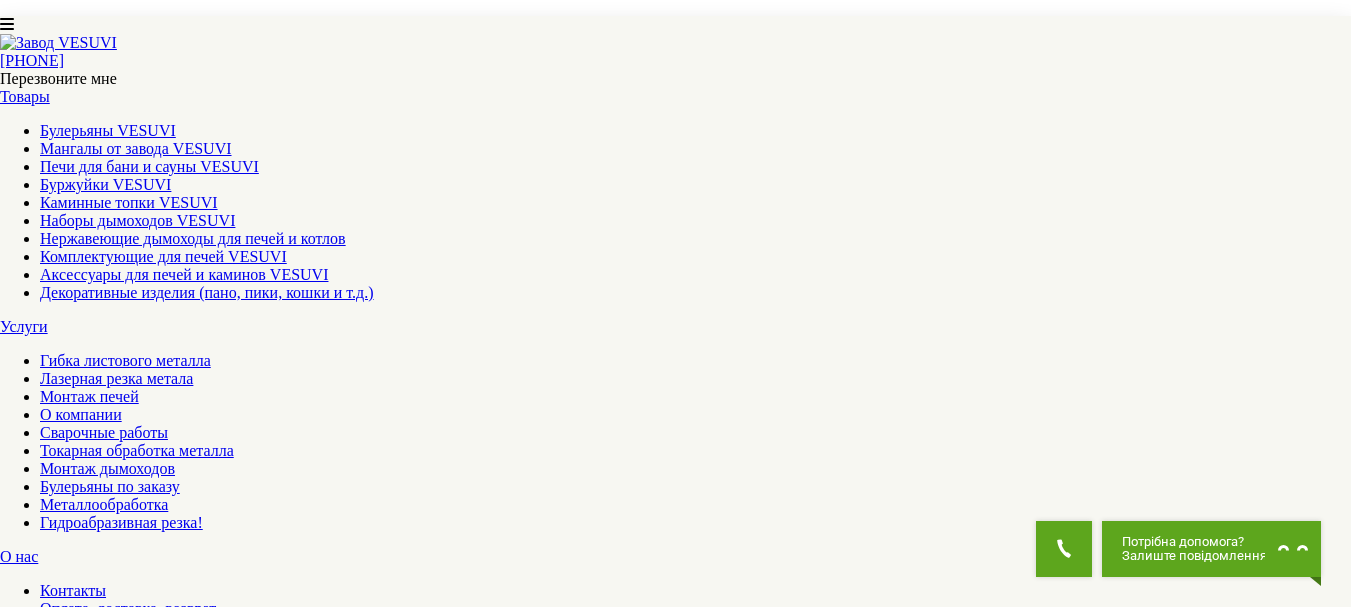 scroll, scrollTop: 0, scrollLeft: 0, axis: both 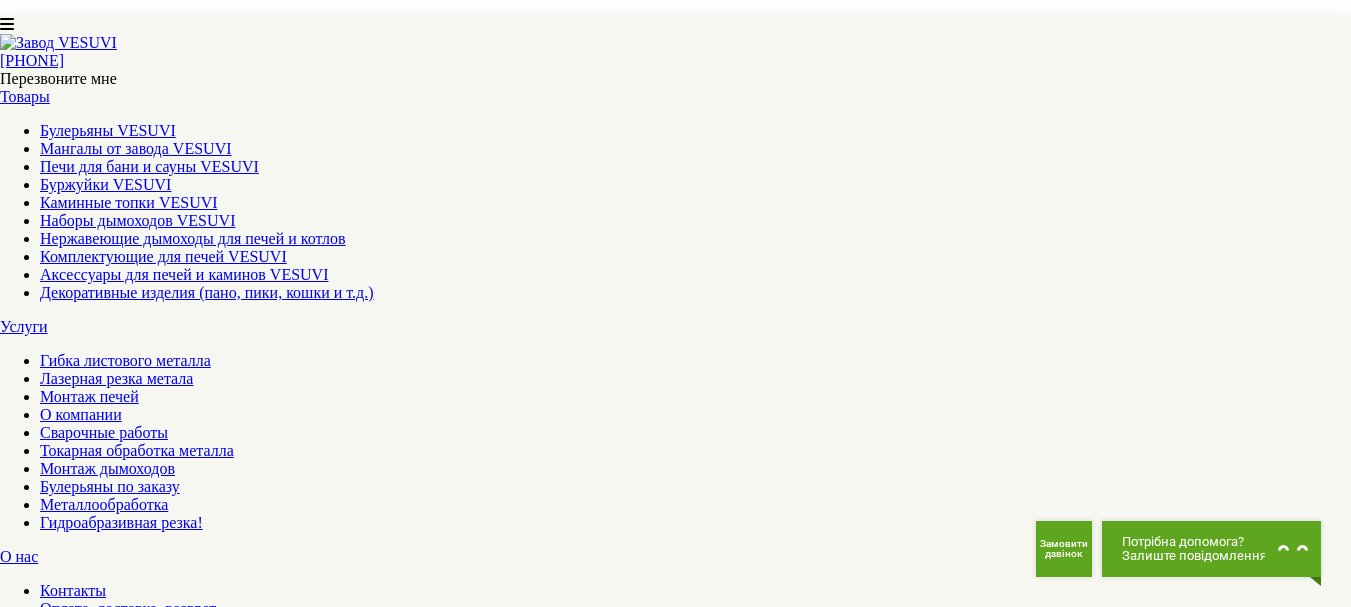 click on "2" at bounding box center [44, 5455] 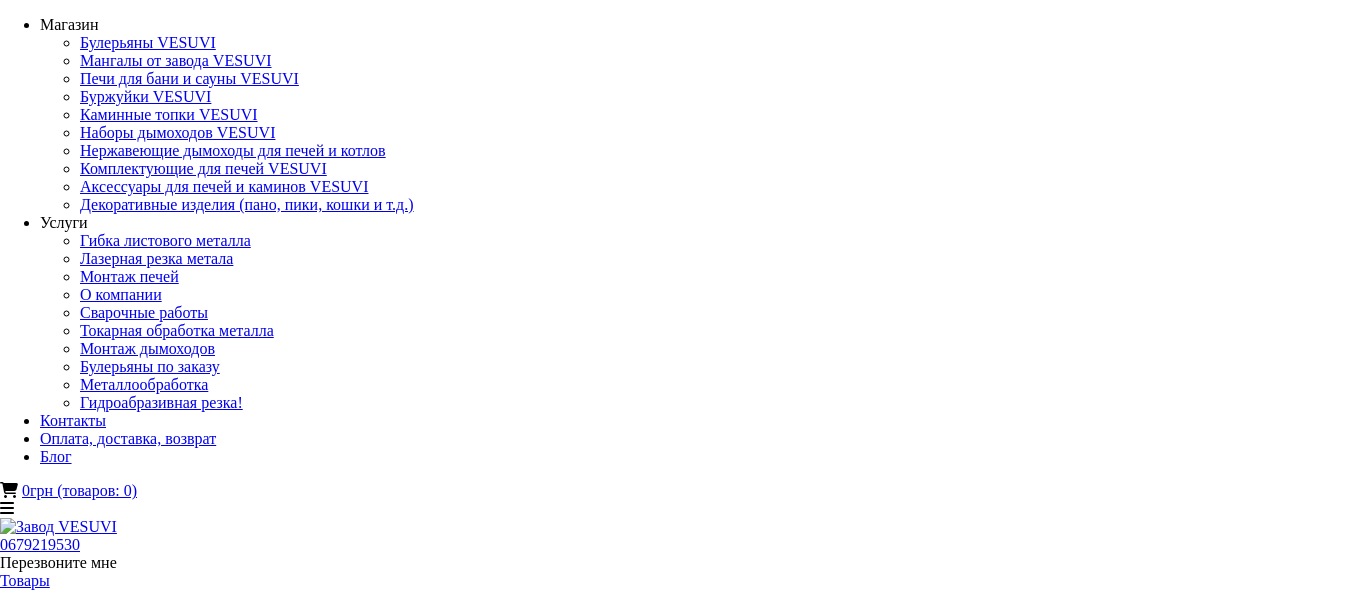 scroll, scrollTop: 0, scrollLeft: 0, axis: both 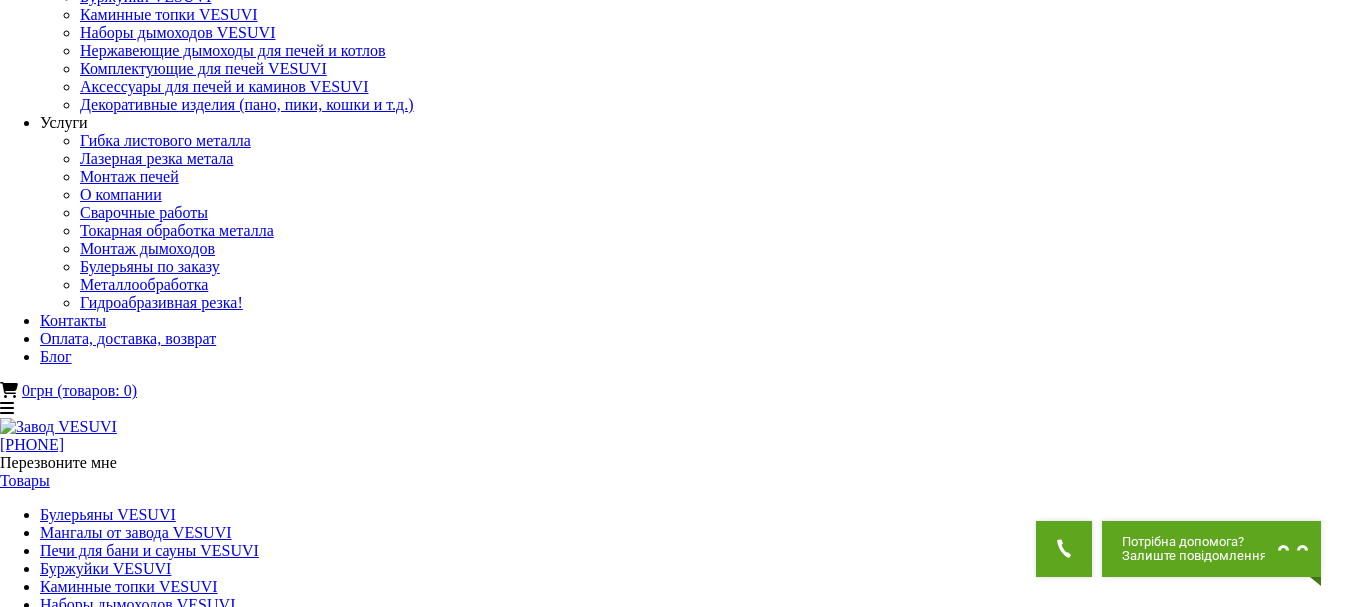 click at bounding box center [676, 2178] 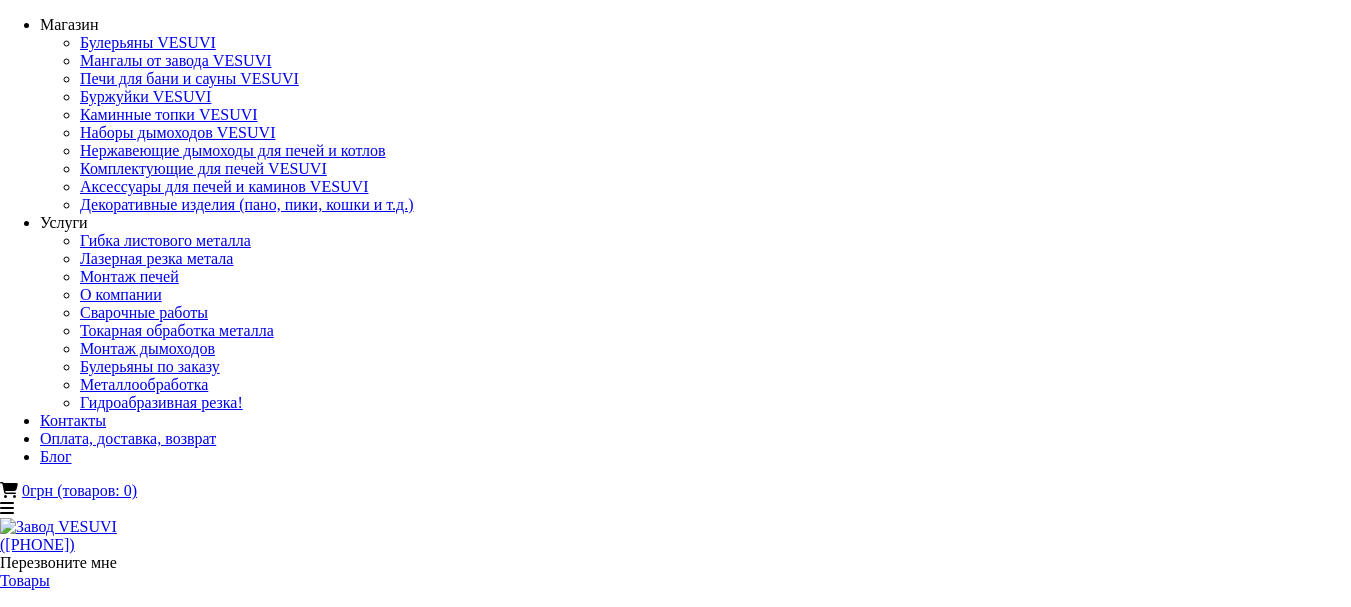 scroll, scrollTop: 0, scrollLeft: 0, axis: both 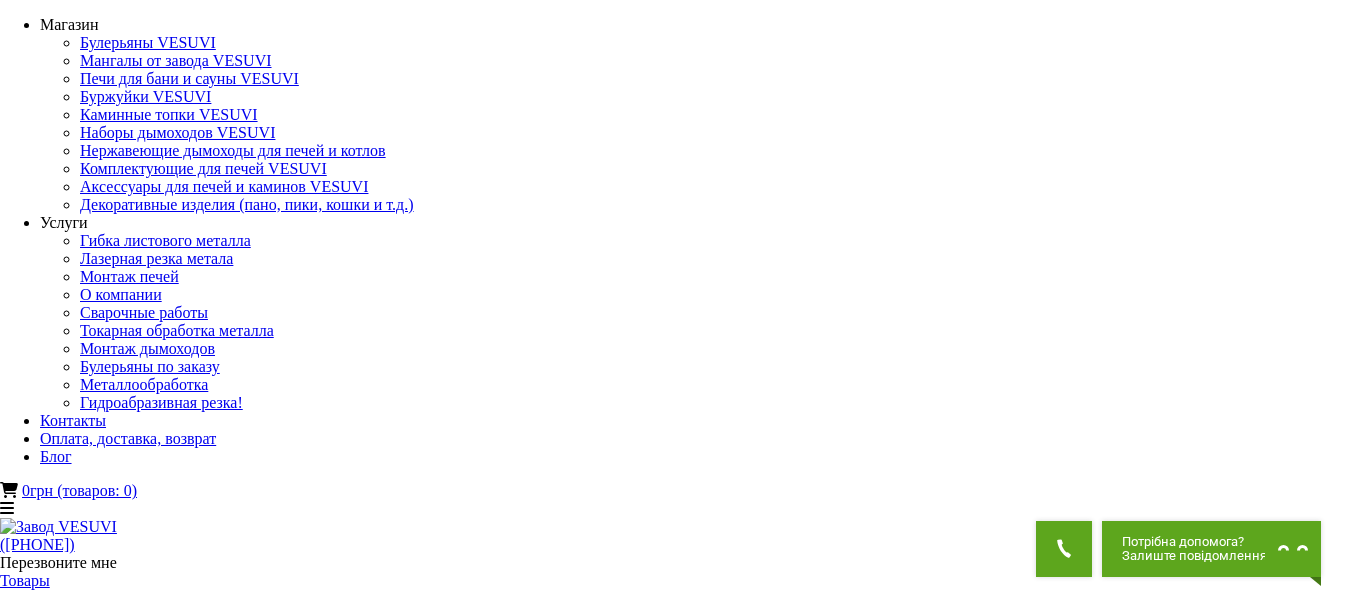 click at bounding box center [186, 1404] 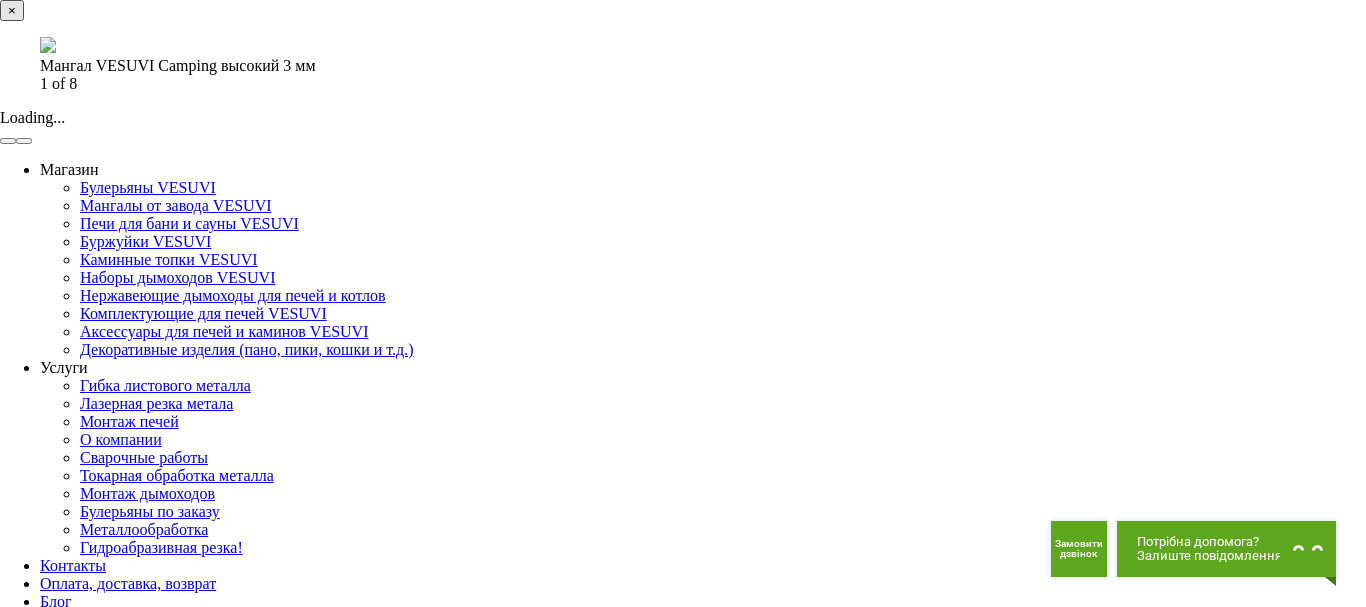 click at bounding box center (24, 141) 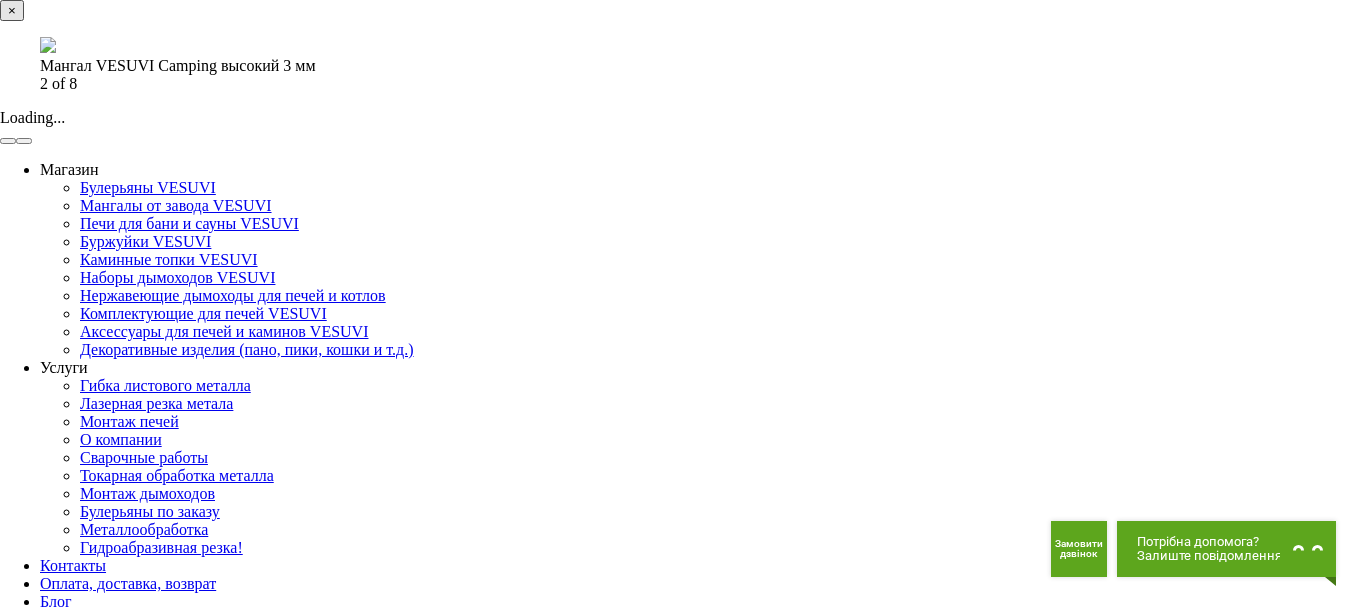 click at bounding box center (24, 141) 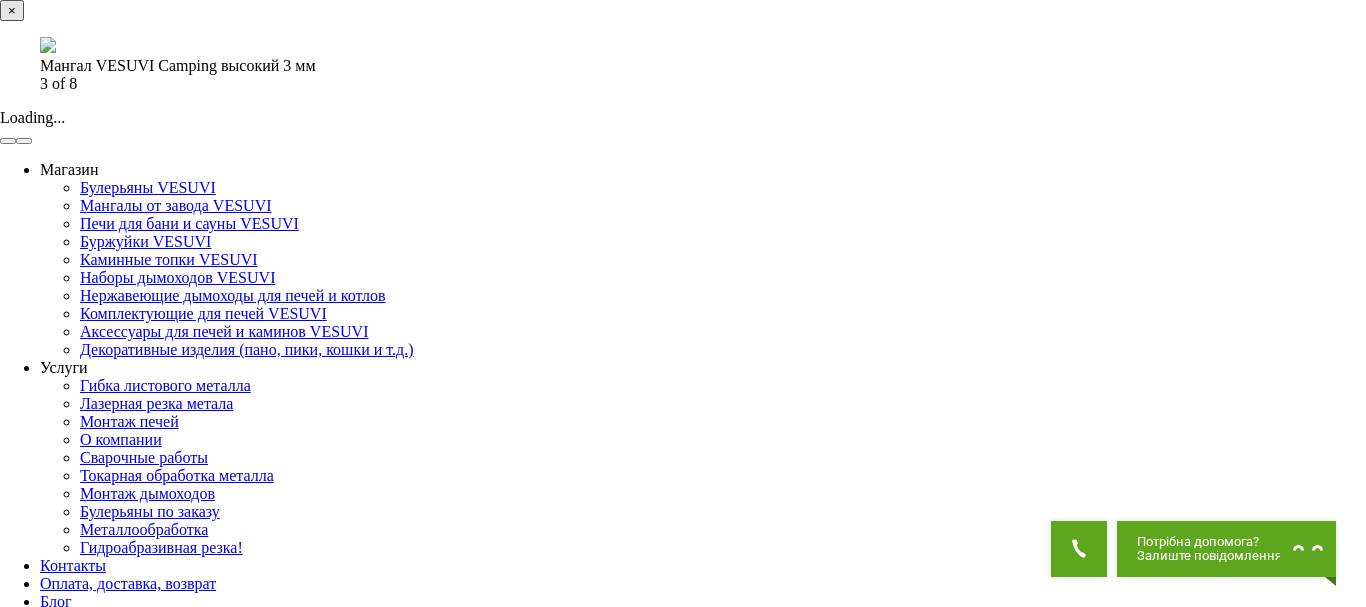 click at bounding box center [24, 141] 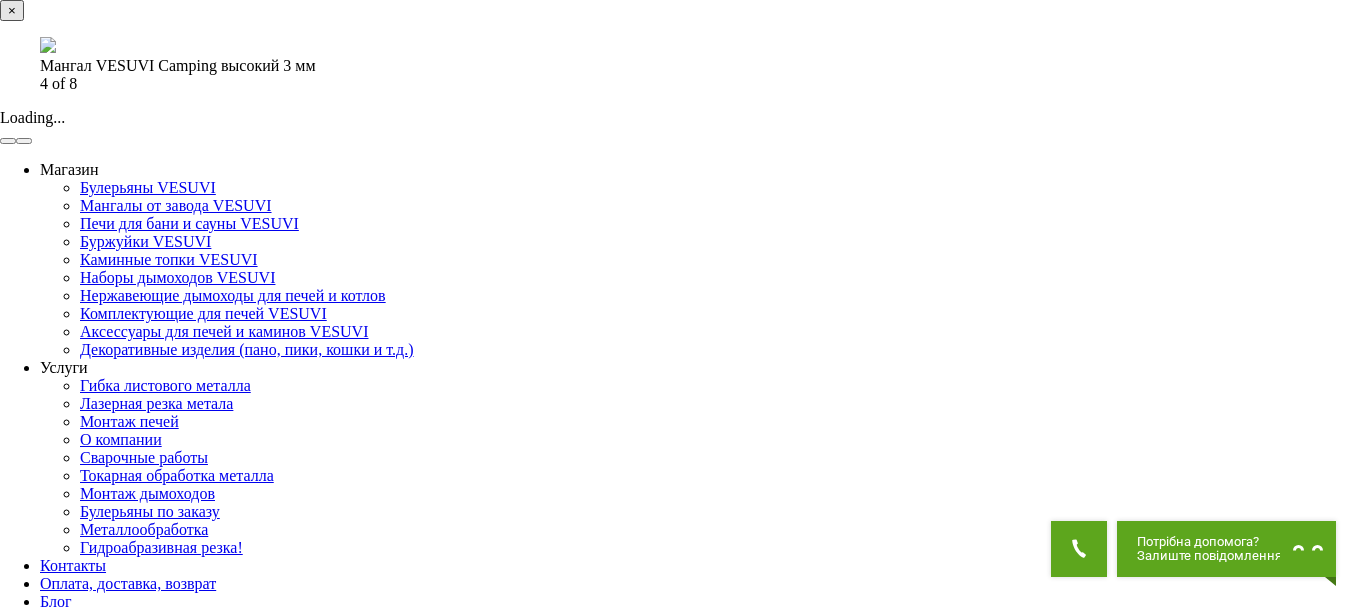 click at bounding box center (24, 141) 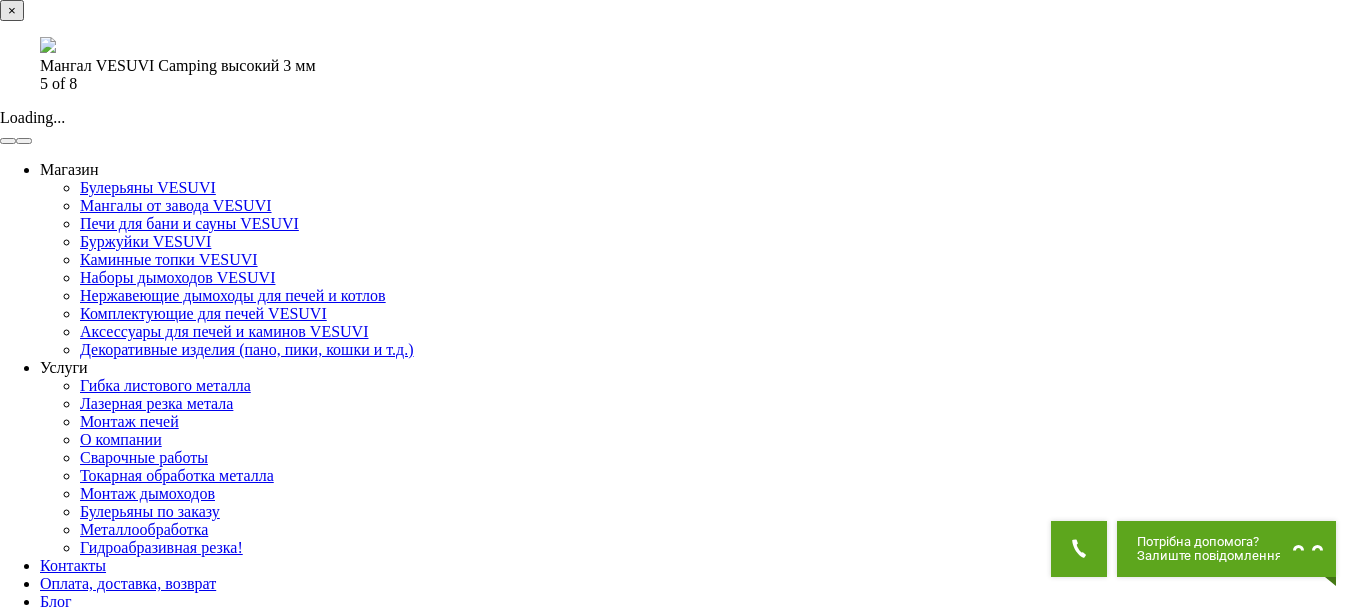 click at bounding box center (24, 141) 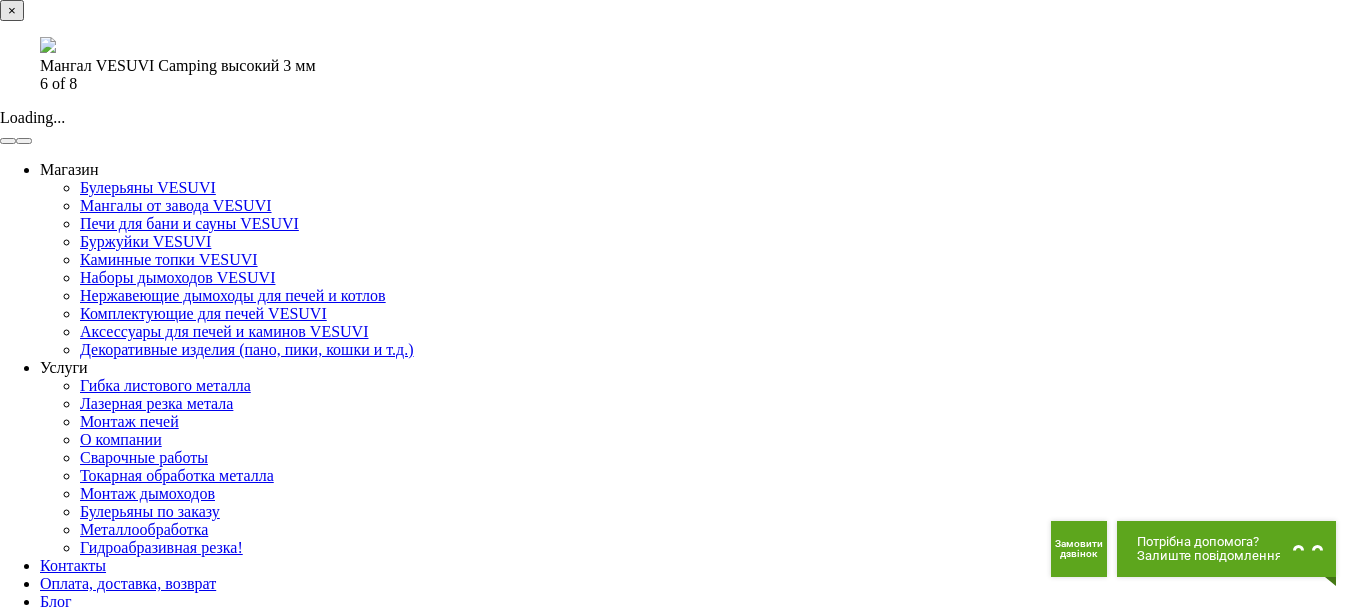 click at bounding box center [24, 141] 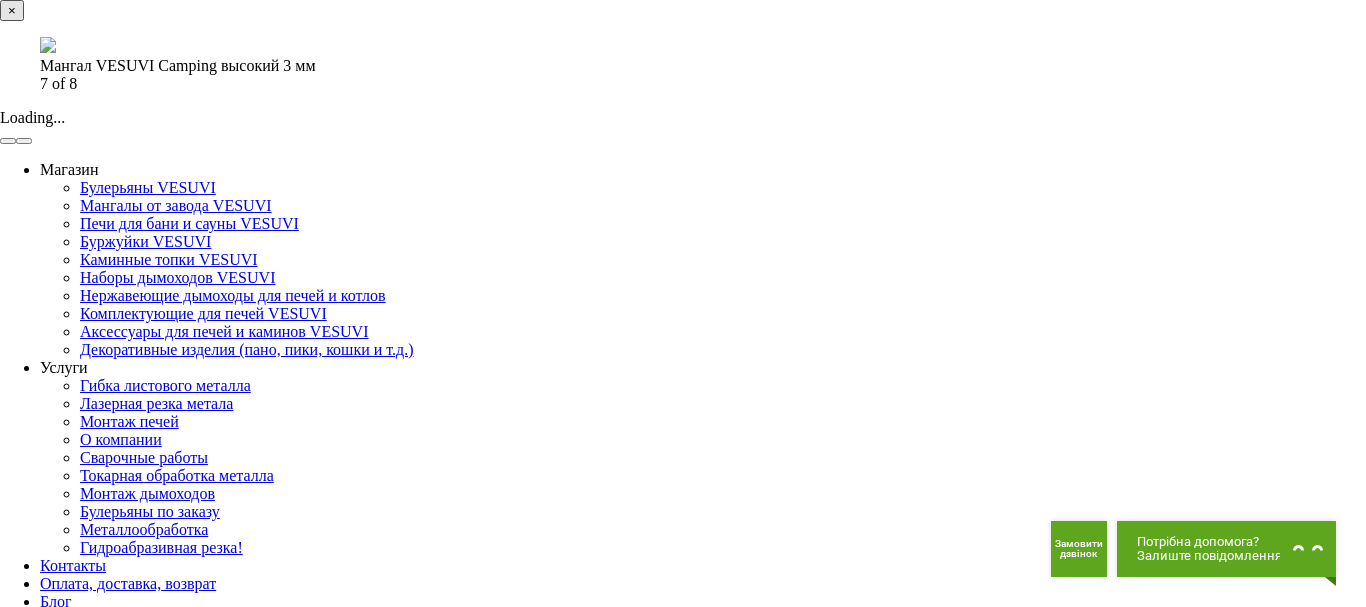 click at bounding box center (24, 141) 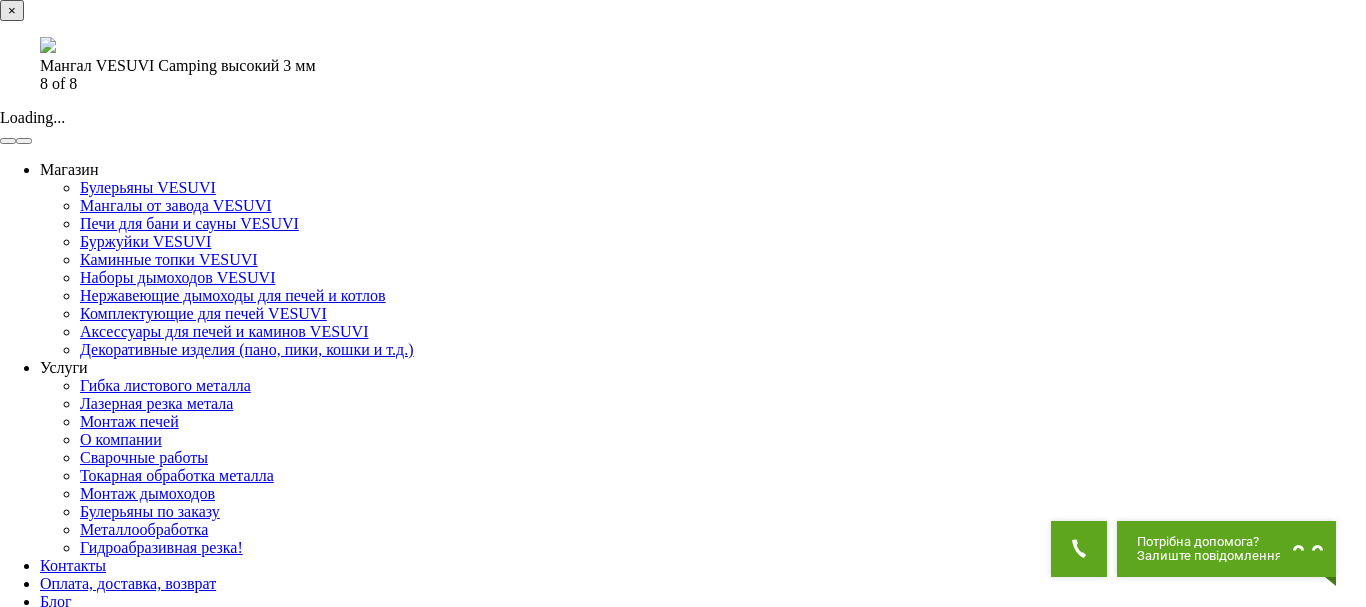 click at bounding box center (24, 141) 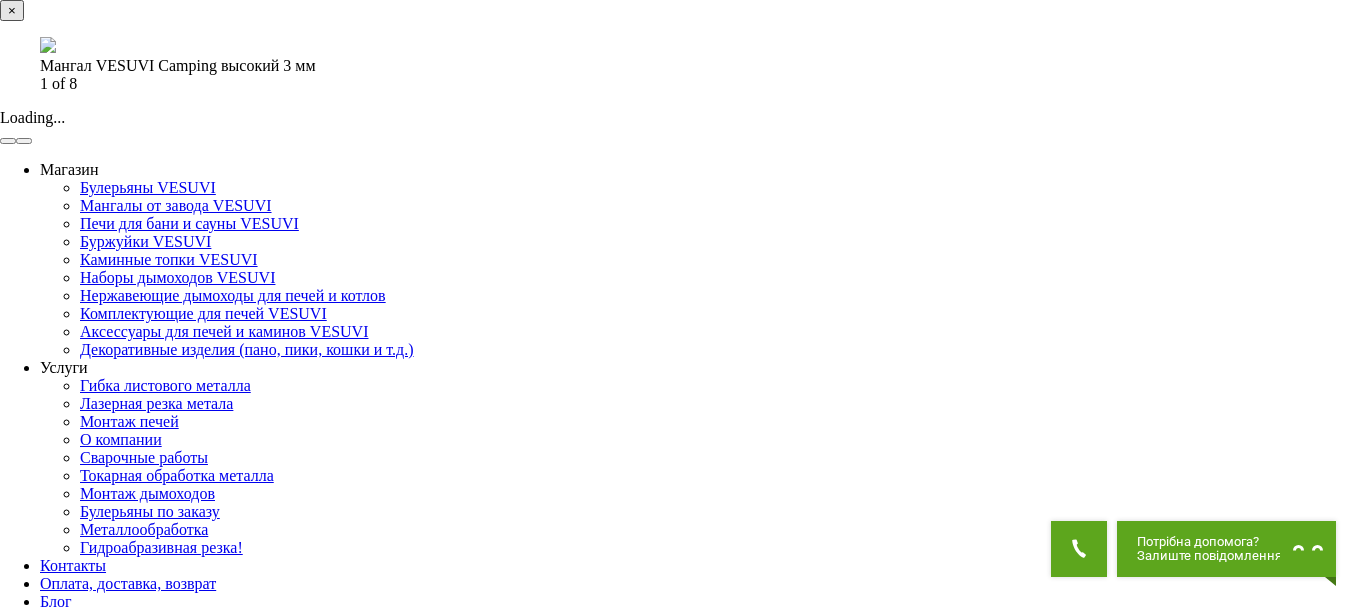 click at bounding box center [24, 141] 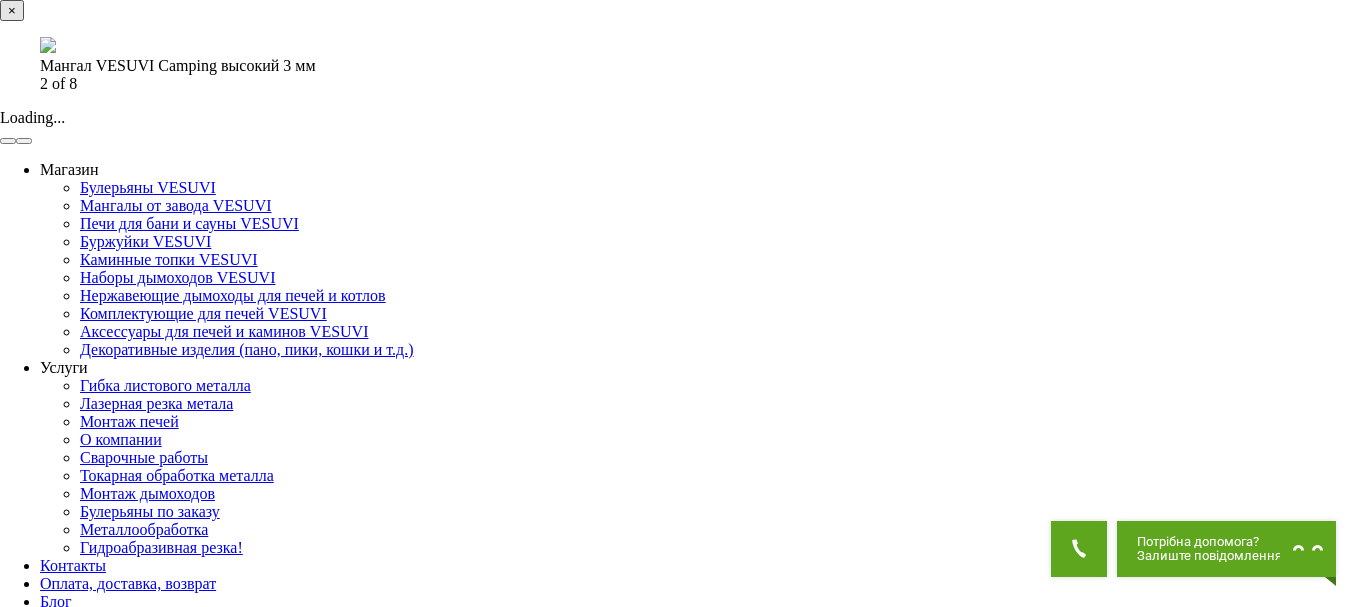 click on "×" at bounding box center (12, 10) 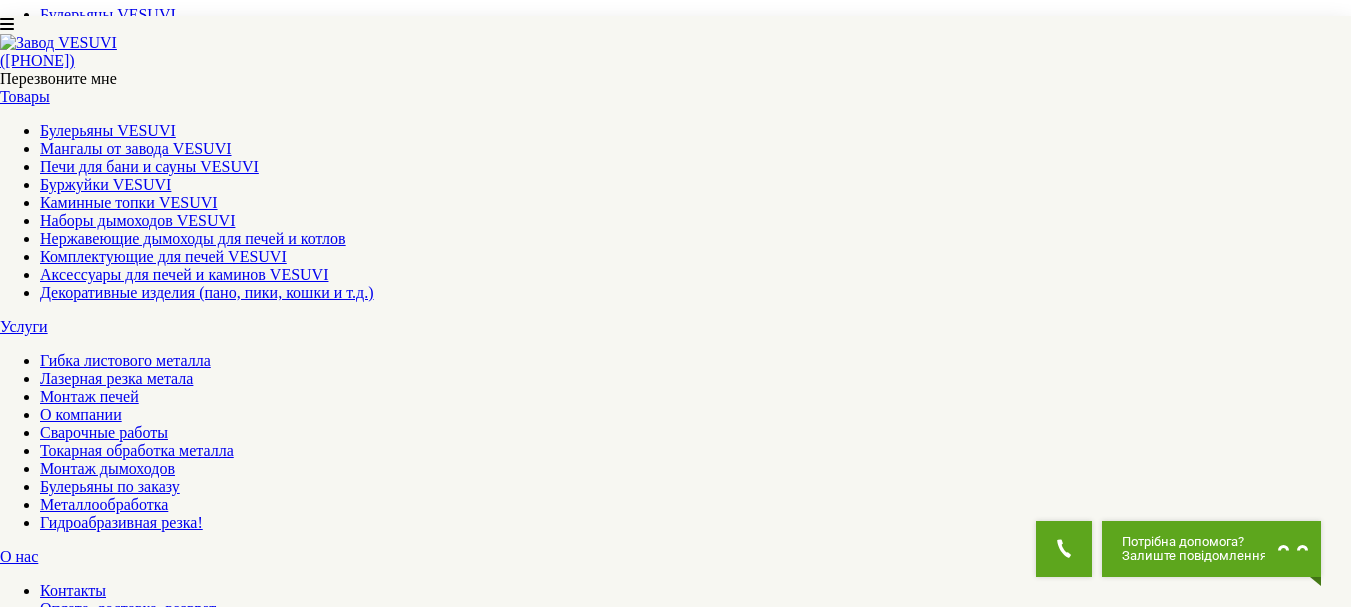 scroll, scrollTop: 700, scrollLeft: 0, axis: vertical 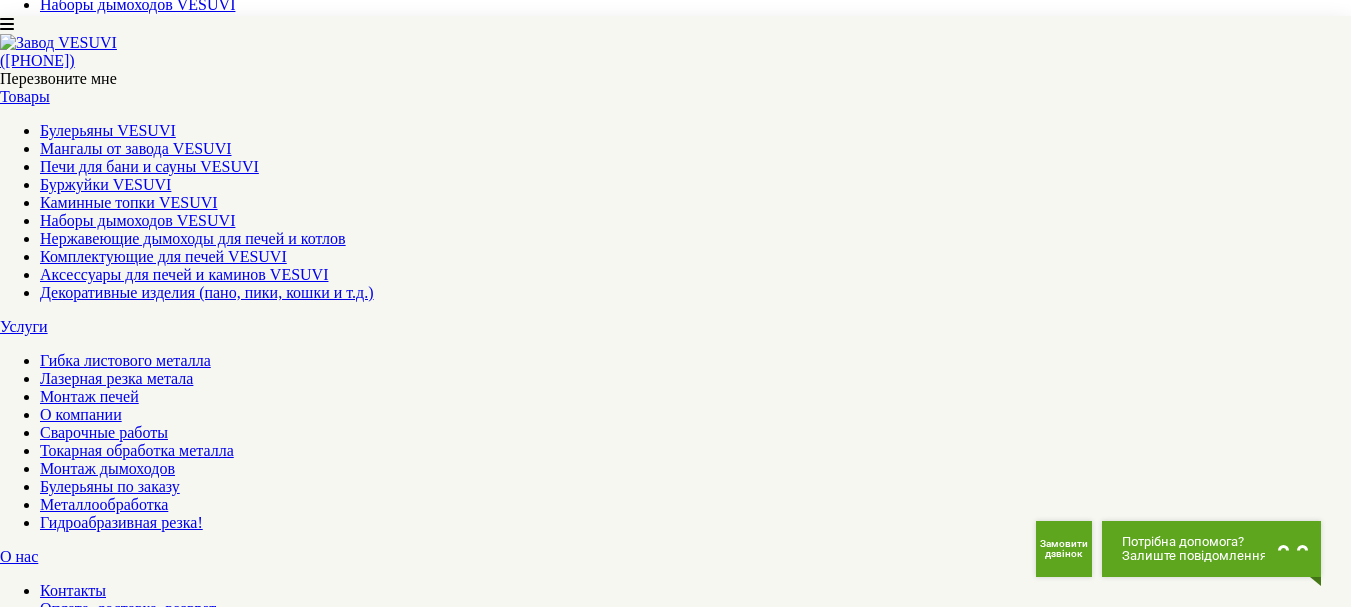 click on "▼ Открыть полное описание ▼" at bounding box center [675, 2129] 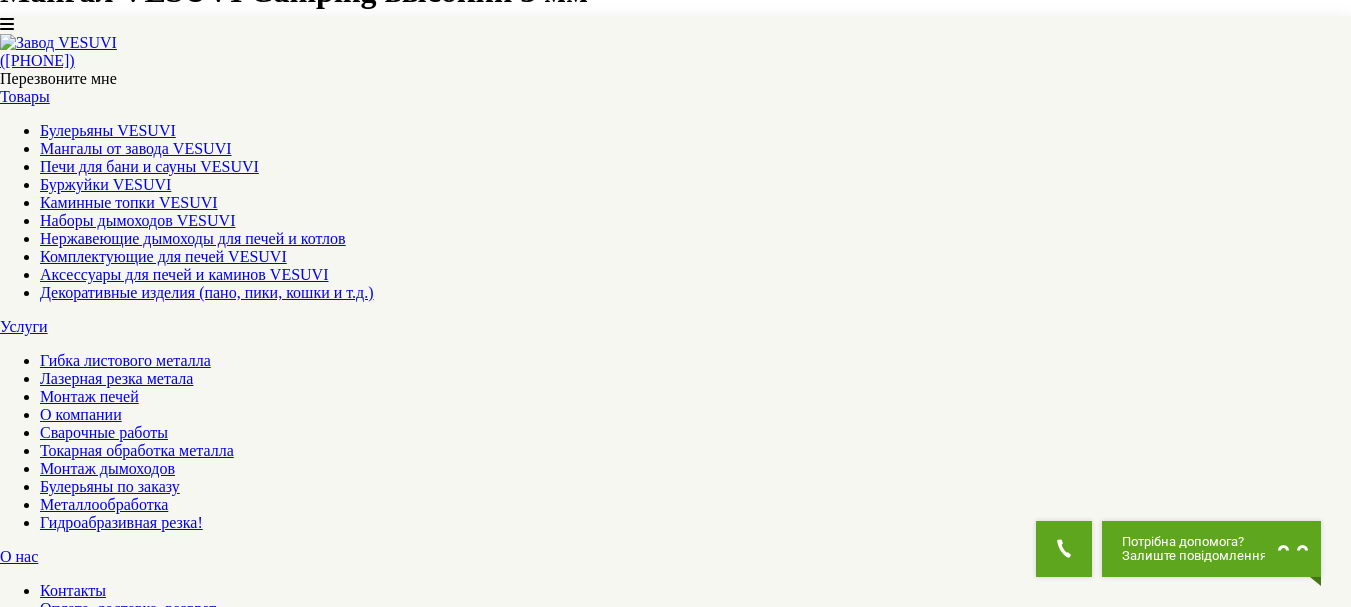 scroll, scrollTop: 2100, scrollLeft: 0, axis: vertical 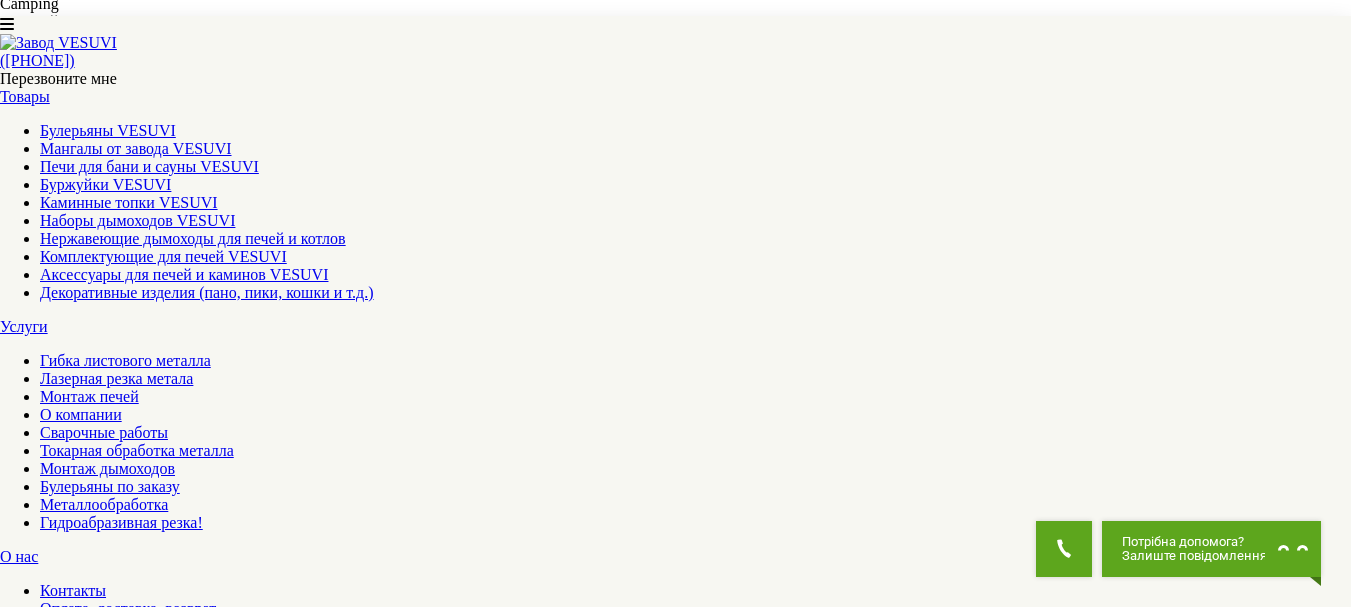 click at bounding box center (104, 1870) 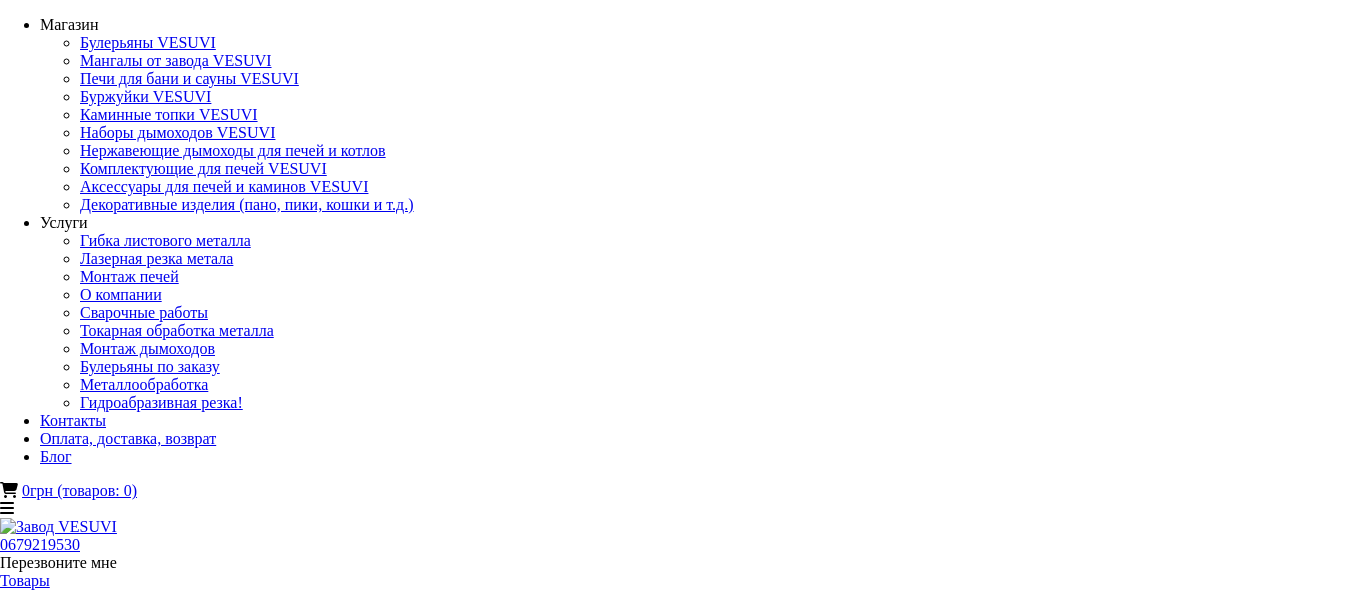 scroll, scrollTop: 0, scrollLeft: 0, axis: both 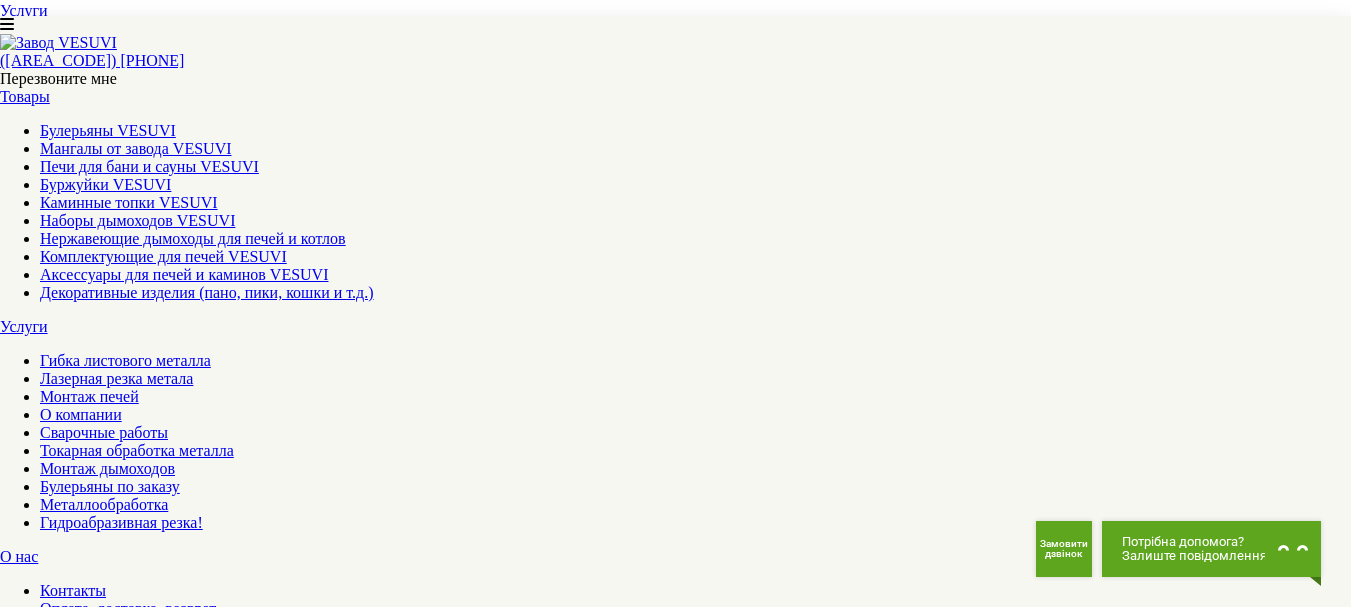 click on "▼ Открыть полное описание ▼" at bounding box center (675, 1831) 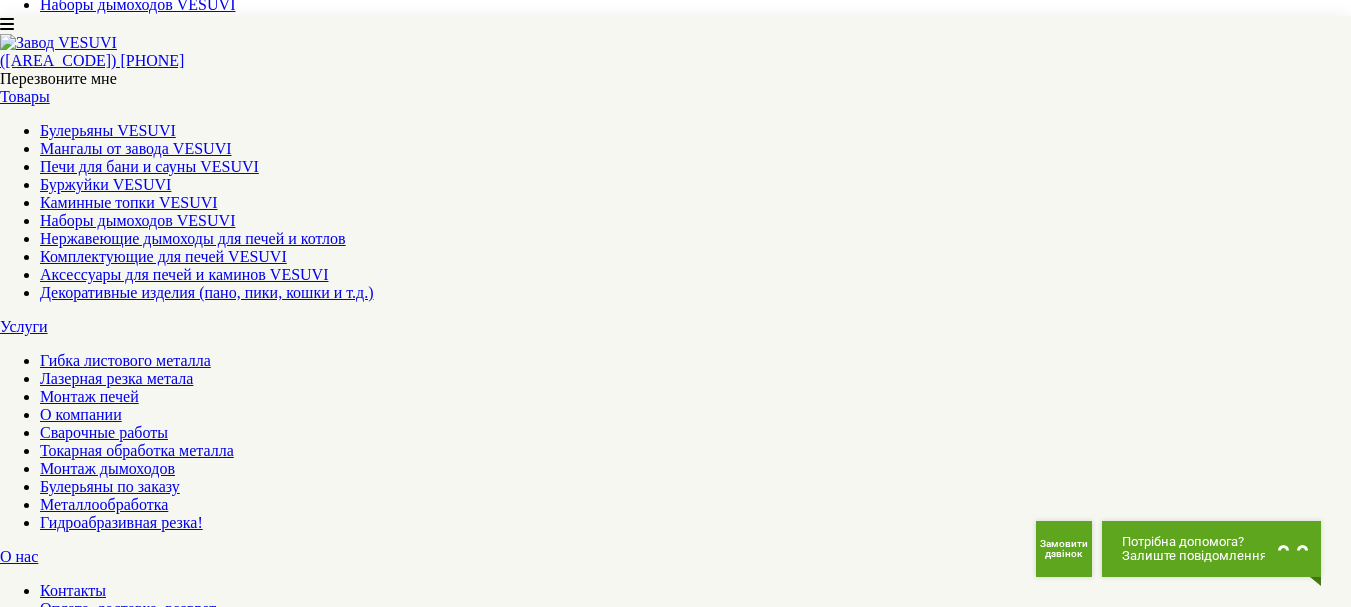 scroll, scrollTop: 0, scrollLeft: 0, axis: both 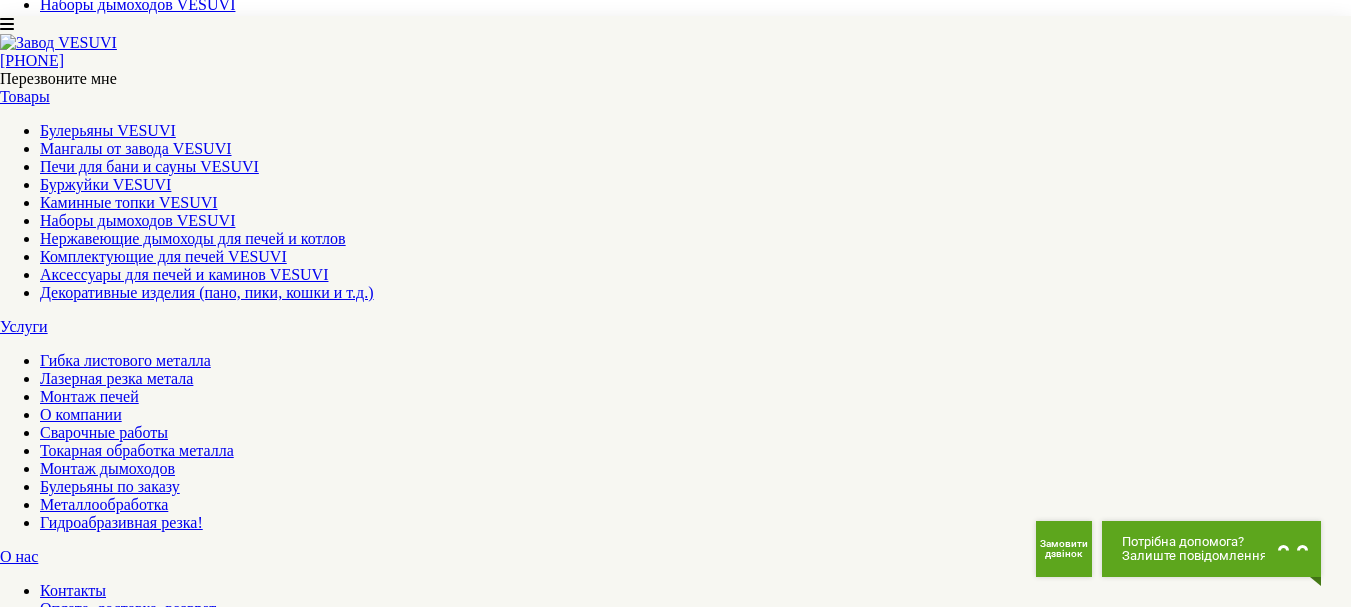 click on "▼ Открыть полное описание ▼" at bounding box center (675, 2129) 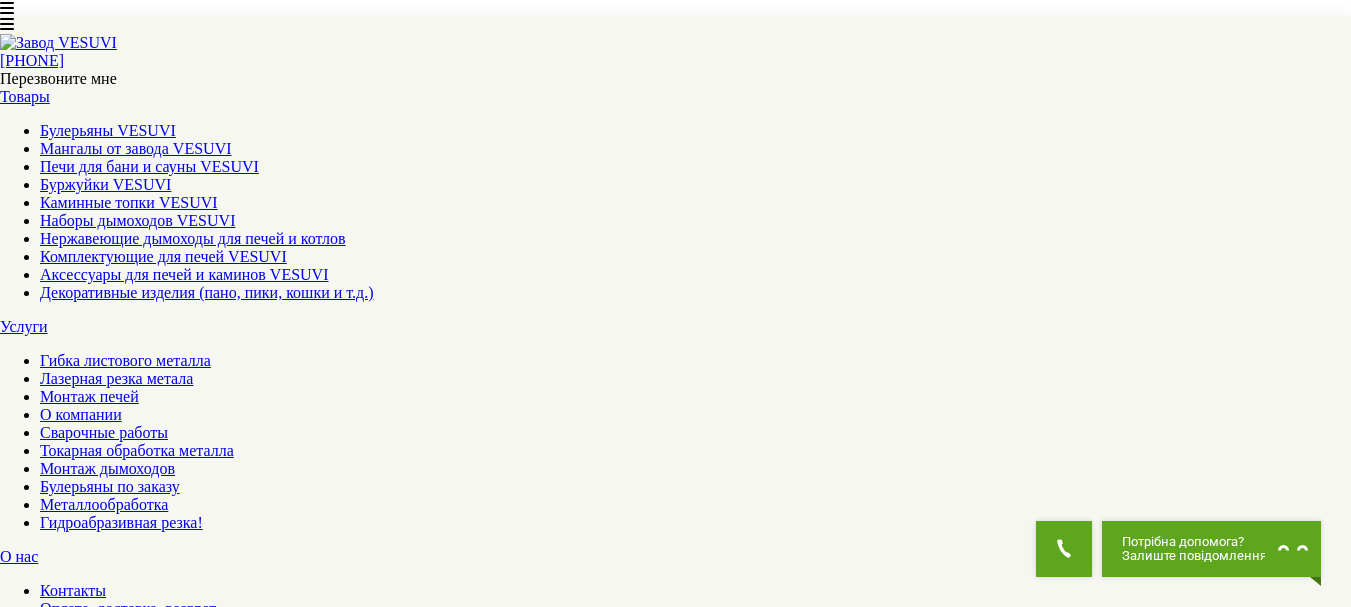scroll, scrollTop: 0, scrollLeft: 0, axis: both 